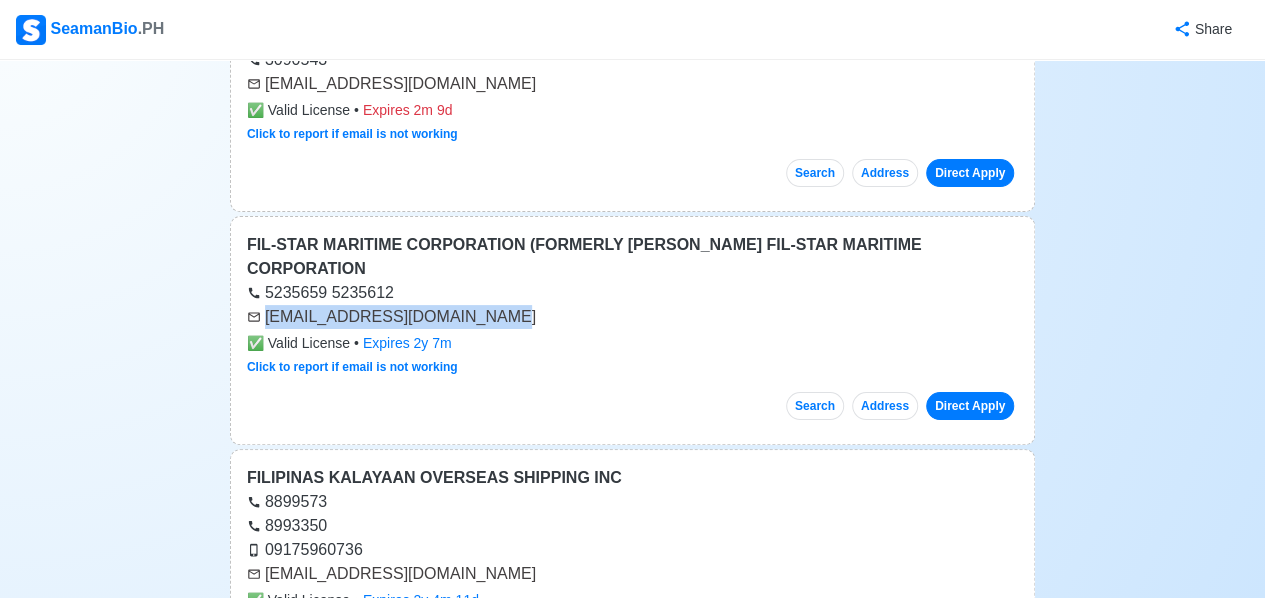 scroll, scrollTop: 22800, scrollLeft: 0, axis: vertical 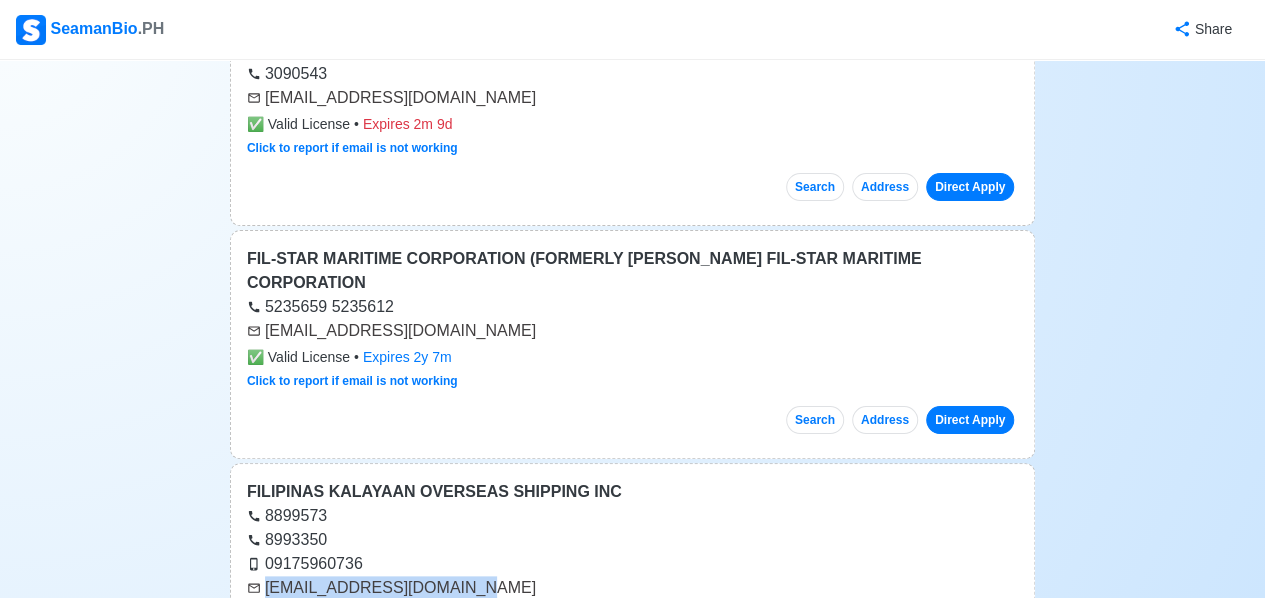 drag, startPoint x: 265, startPoint y: 375, endPoint x: 470, endPoint y: 365, distance: 205.24376 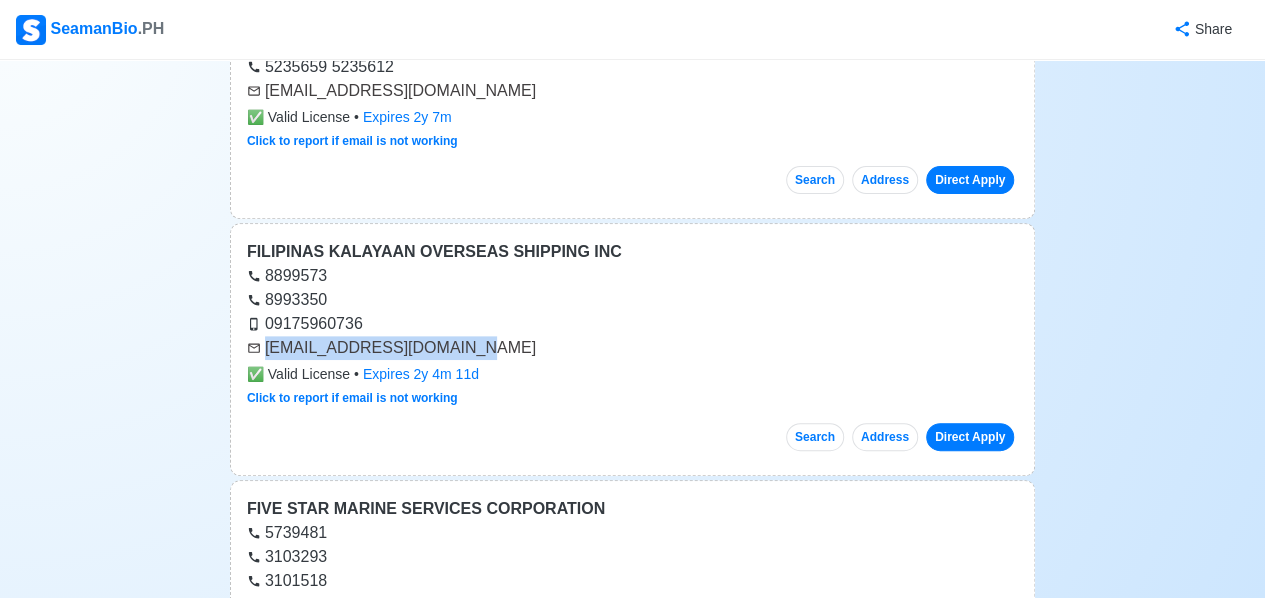 scroll, scrollTop: 23100, scrollLeft: 0, axis: vertical 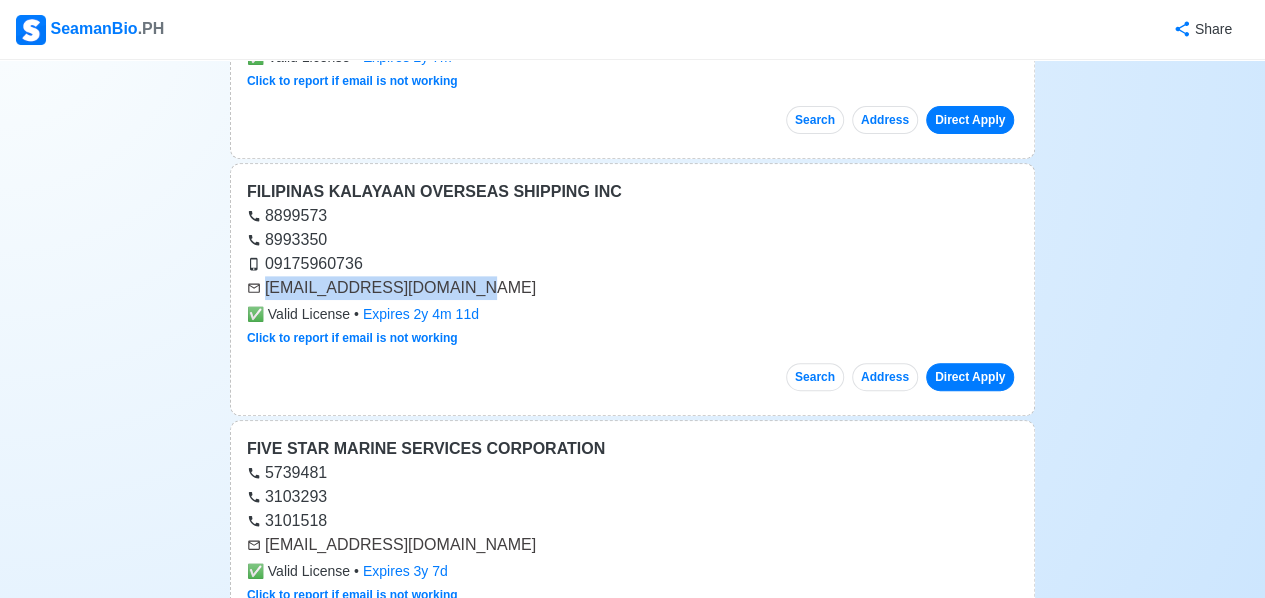 drag, startPoint x: 267, startPoint y: 326, endPoint x: 519, endPoint y: 327, distance: 252.00198 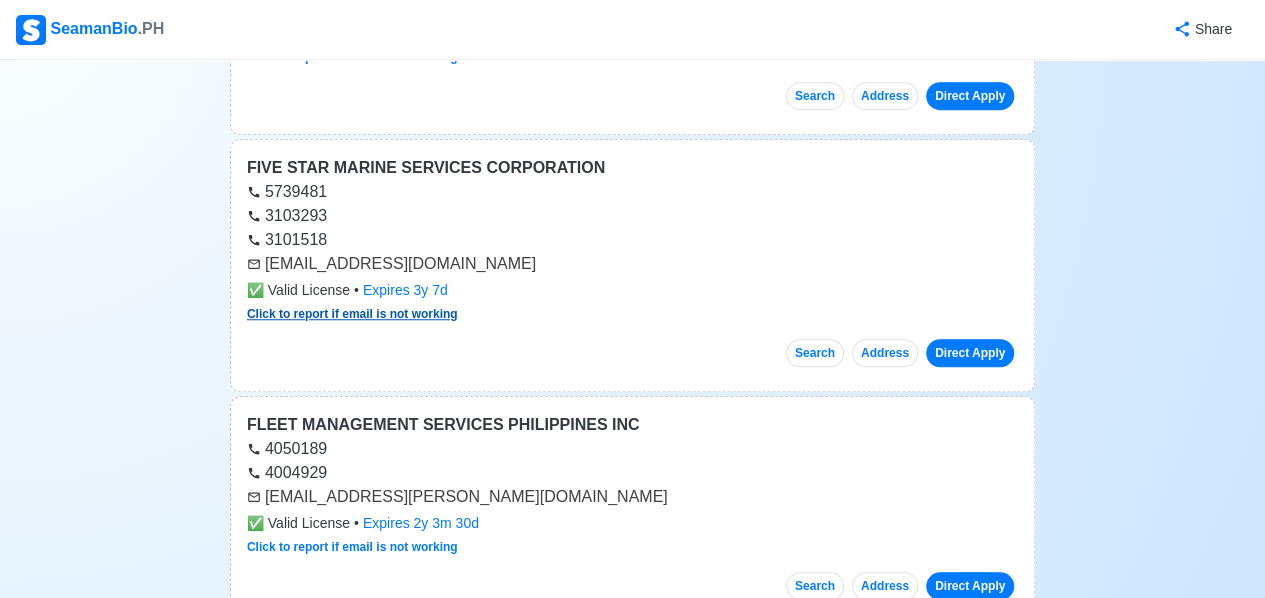 scroll, scrollTop: 23400, scrollLeft: 0, axis: vertical 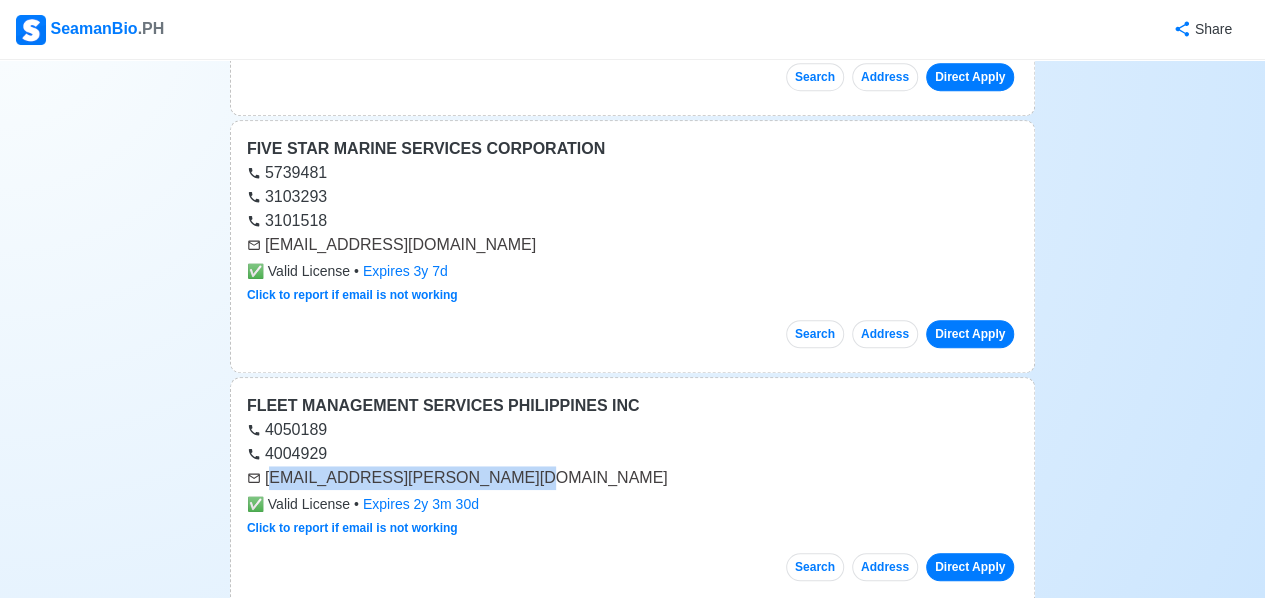 drag, startPoint x: 502, startPoint y: 261, endPoint x: 267, endPoint y: 265, distance: 235.03404 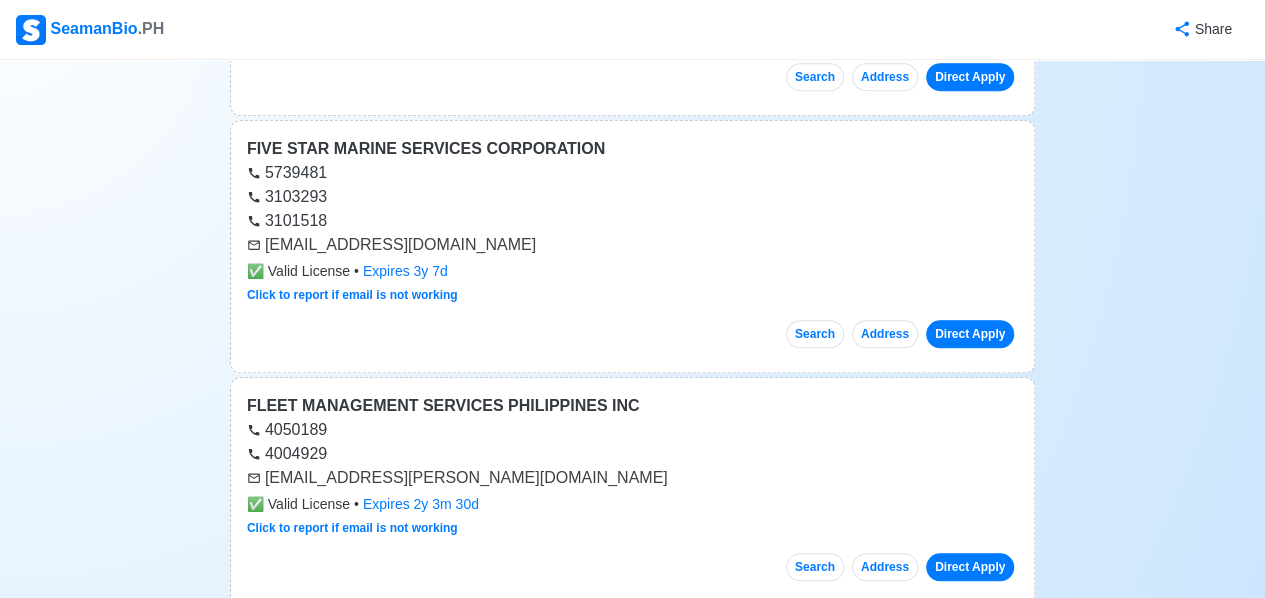 click on "FLEET MANAGEMENT SERVICES PHILIPPINES INC 4050189 4004929 [EMAIL_ADDRESS][PERSON_NAME][DOMAIN_NAME] ✅   Valid License •   Expires   2y 3m 30d Click to report if email is not working Search Address Direct Apply" at bounding box center (632, 491) 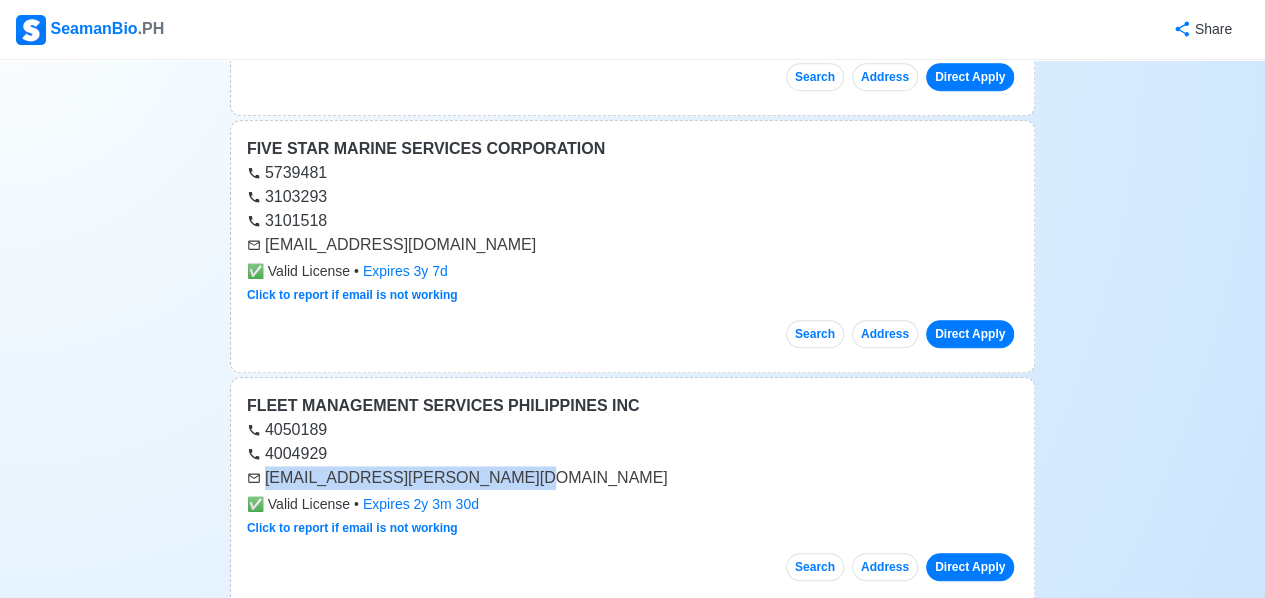 drag, startPoint x: 503, startPoint y: 261, endPoint x: 262, endPoint y: 261, distance: 241 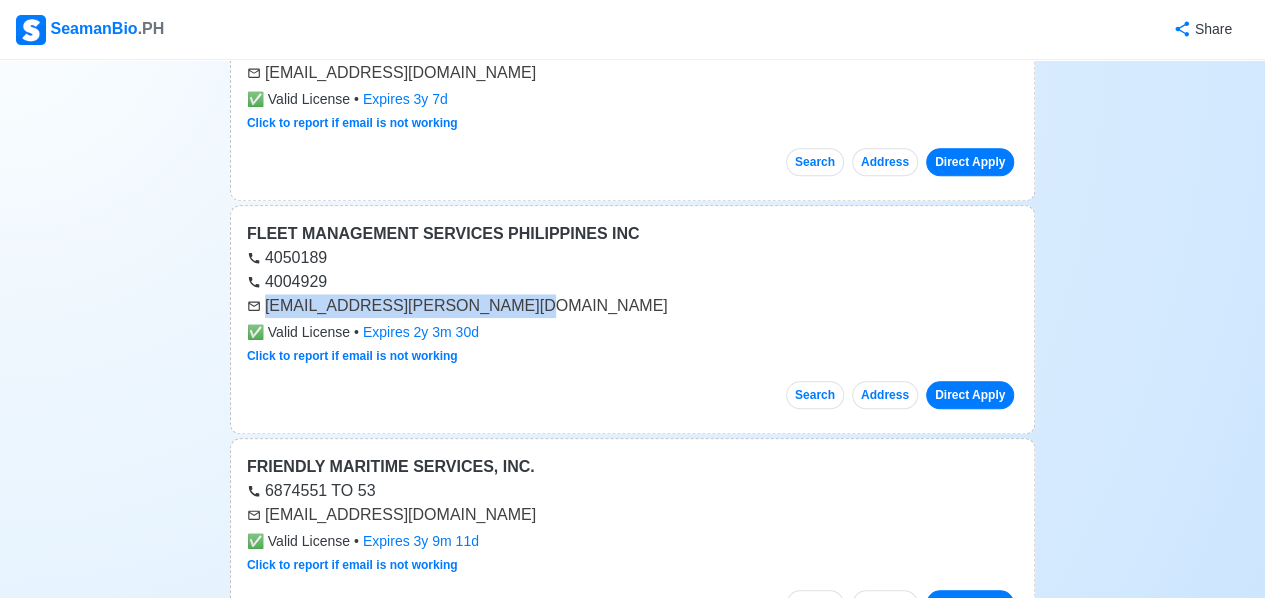 scroll, scrollTop: 23600, scrollLeft: 0, axis: vertical 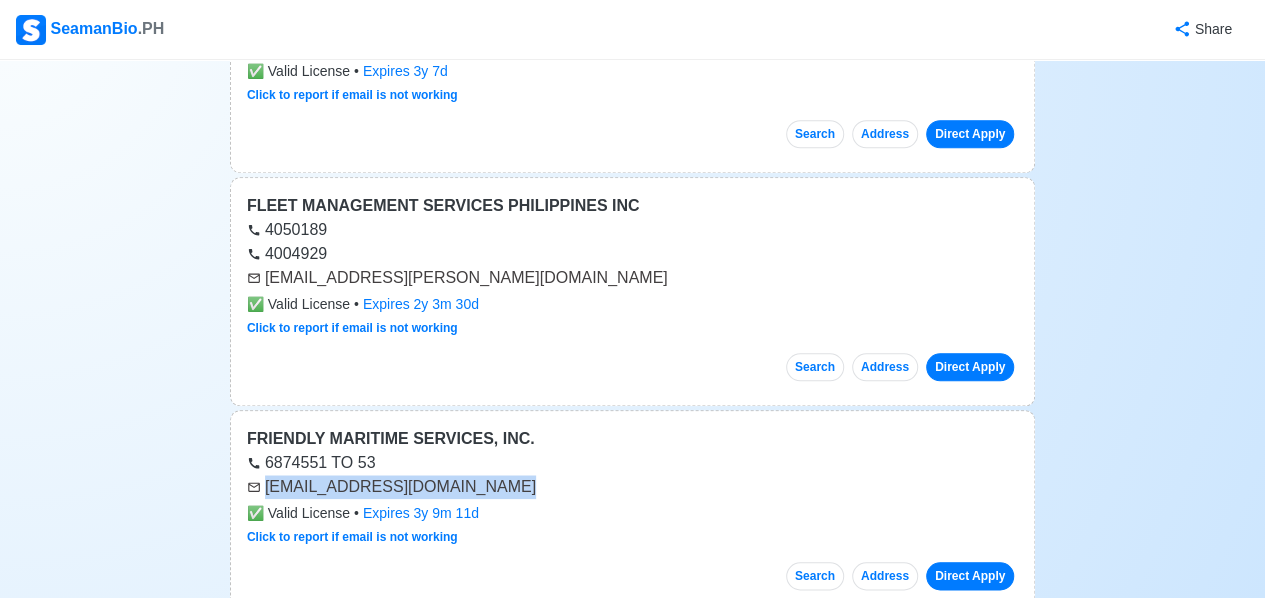 drag, startPoint x: 494, startPoint y: 271, endPoint x: 265, endPoint y: 275, distance: 229.03493 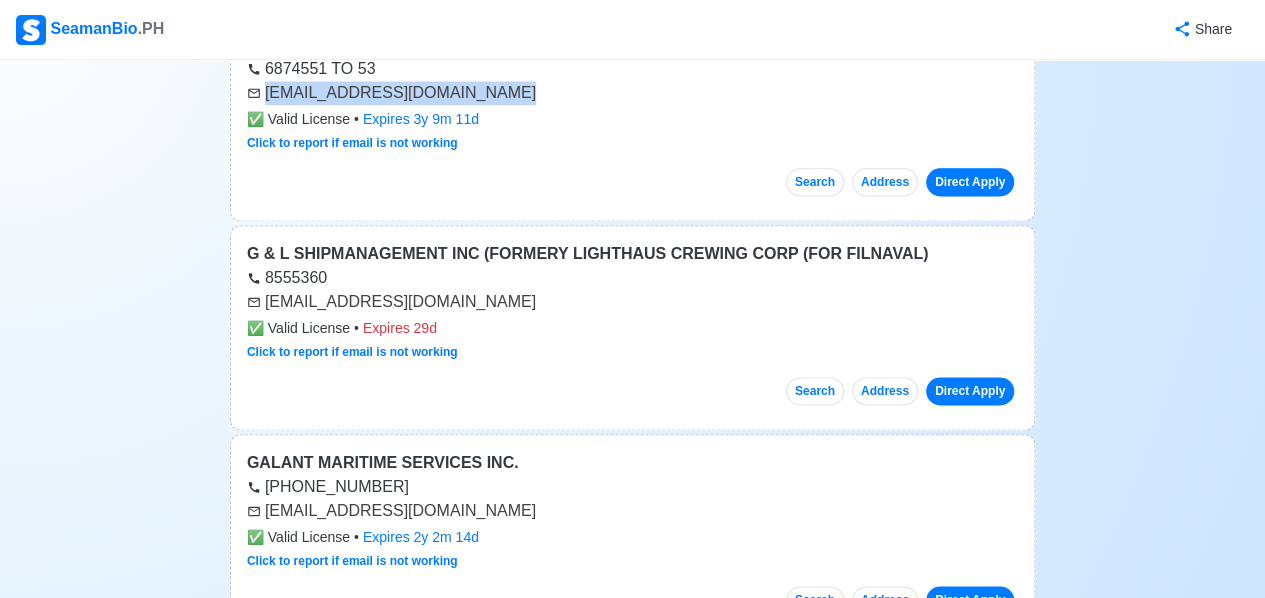 scroll, scrollTop: 24000, scrollLeft: 0, axis: vertical 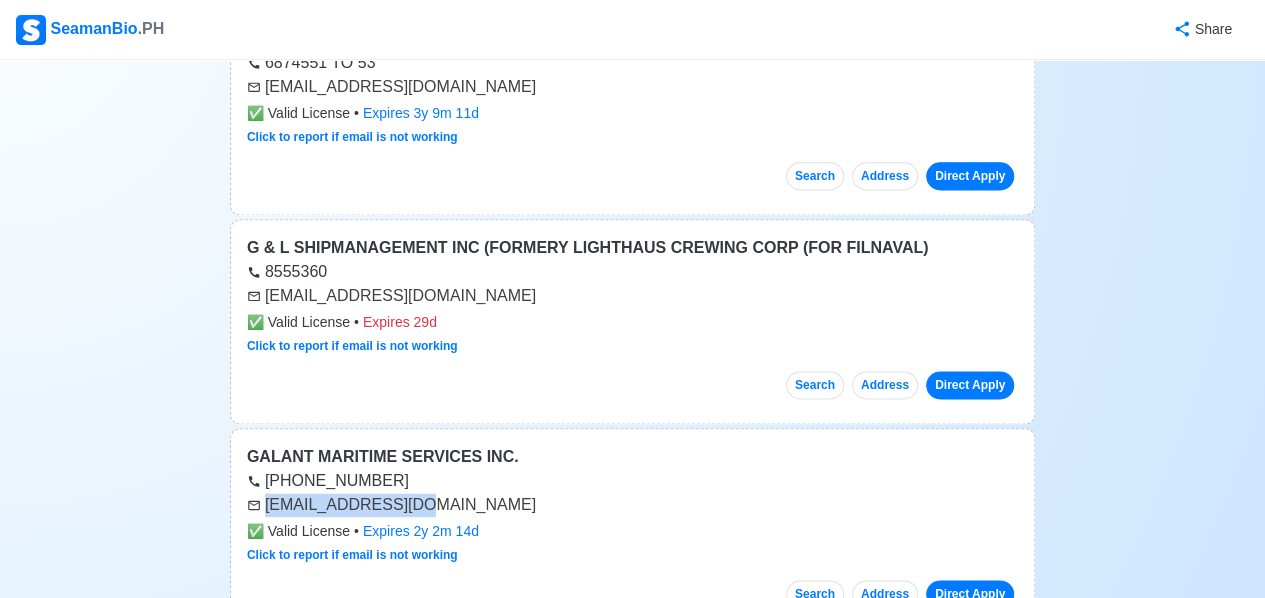 drag, startPoint x: 420, startPoint y: 279, endPoint x: 265, endPoint y: 285, distance: 155.11609 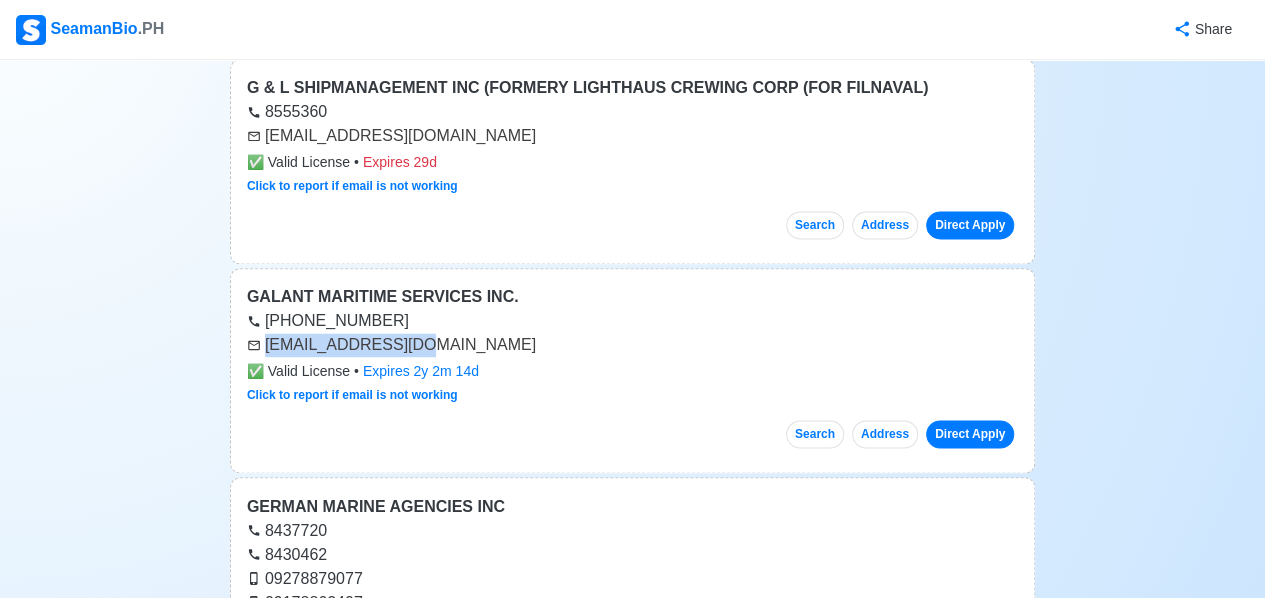 scroll, scrollTop: 24200, scrollLeft: 0, axis: vertical 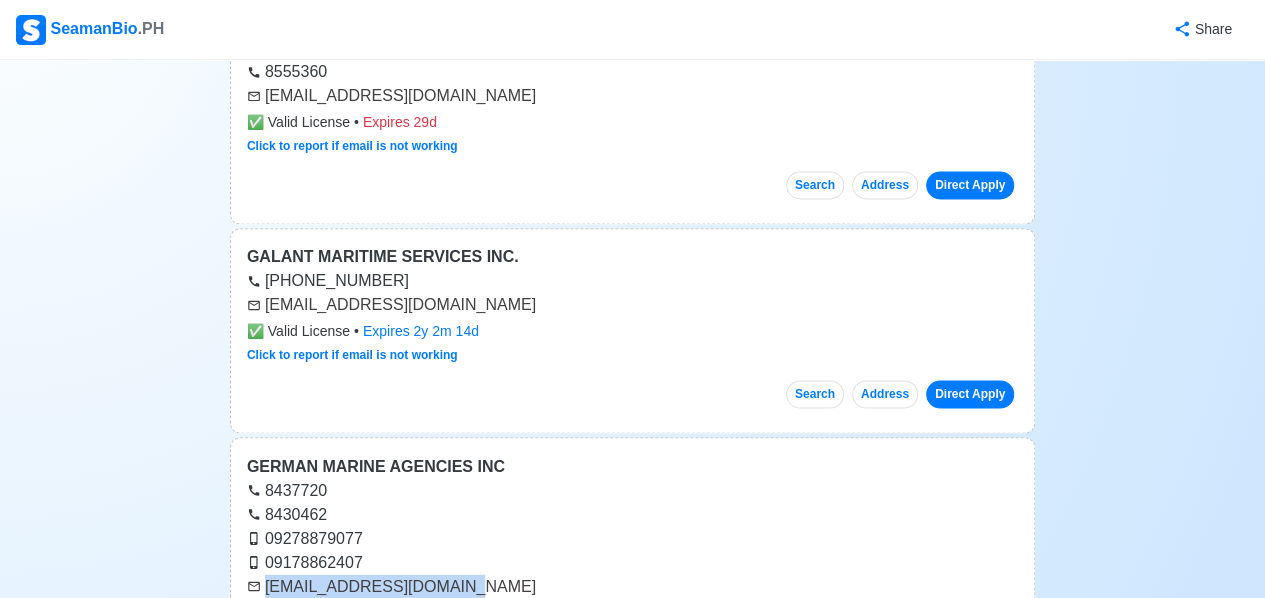 drag, startPoint x: 466, startPoint y: 365, endPoint x: 266, endPoint y: 361, distance: 200.04 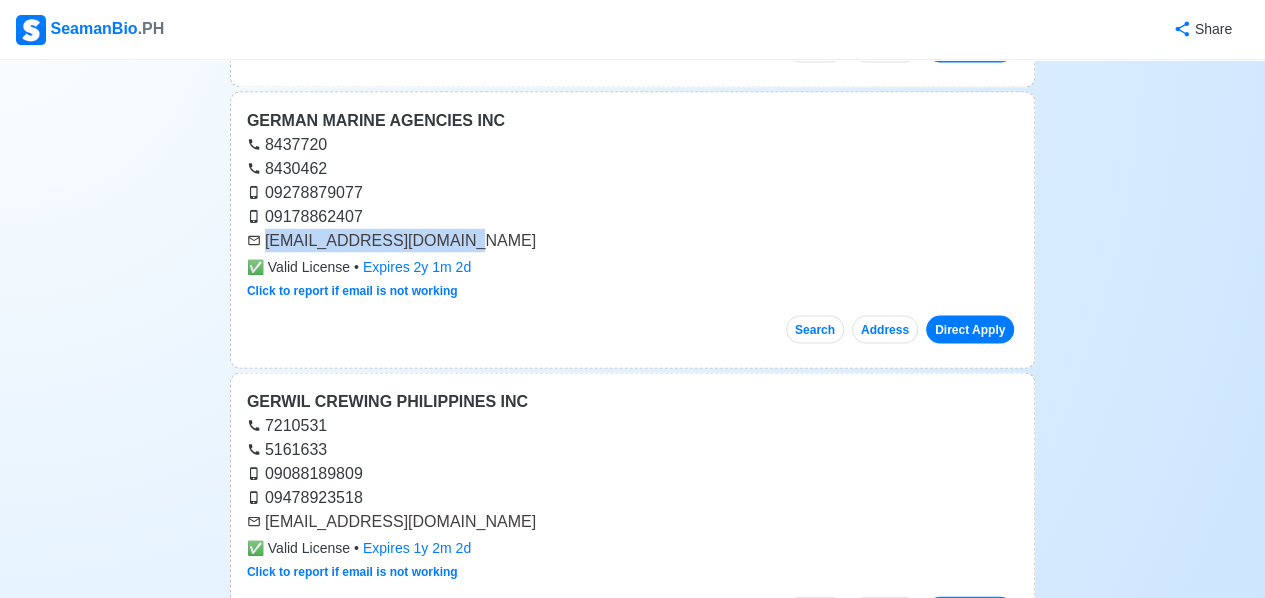 scroll, scrollTop: 24600, scrollLeft: 0, axis: vertical 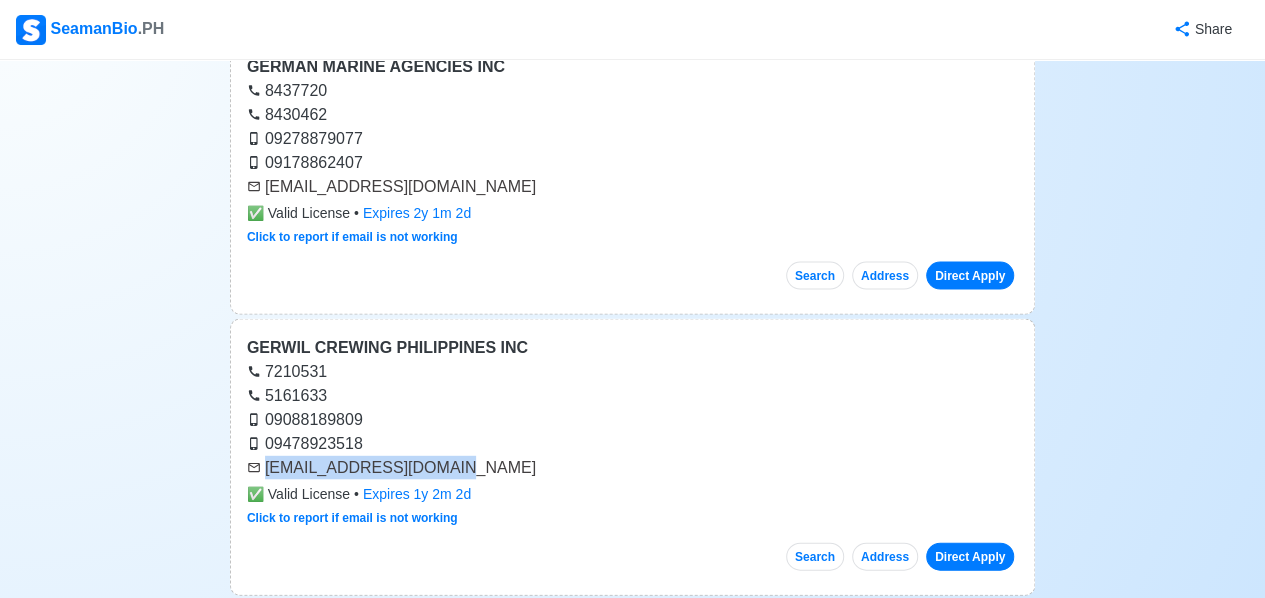 drag, startPoint x: 444, startPoint y: 241, endPoint x: 266, endPoint y: 238, distance: 178.02528 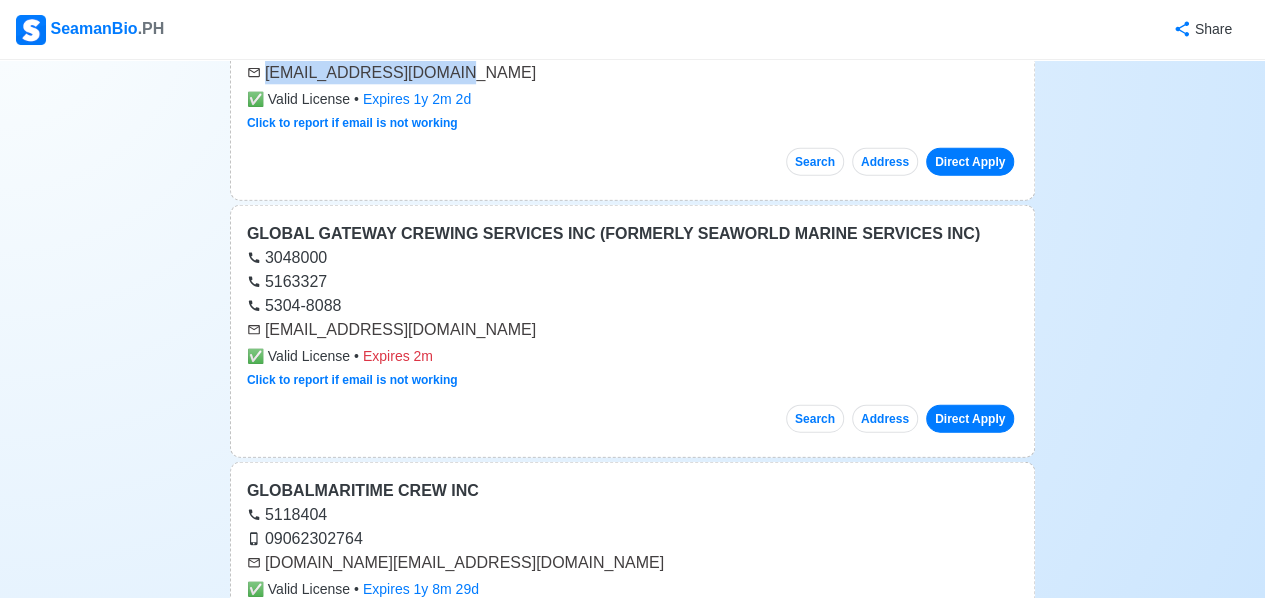 scroll, scrollTop: 25000, scrollLeft: 0, axis: vertical 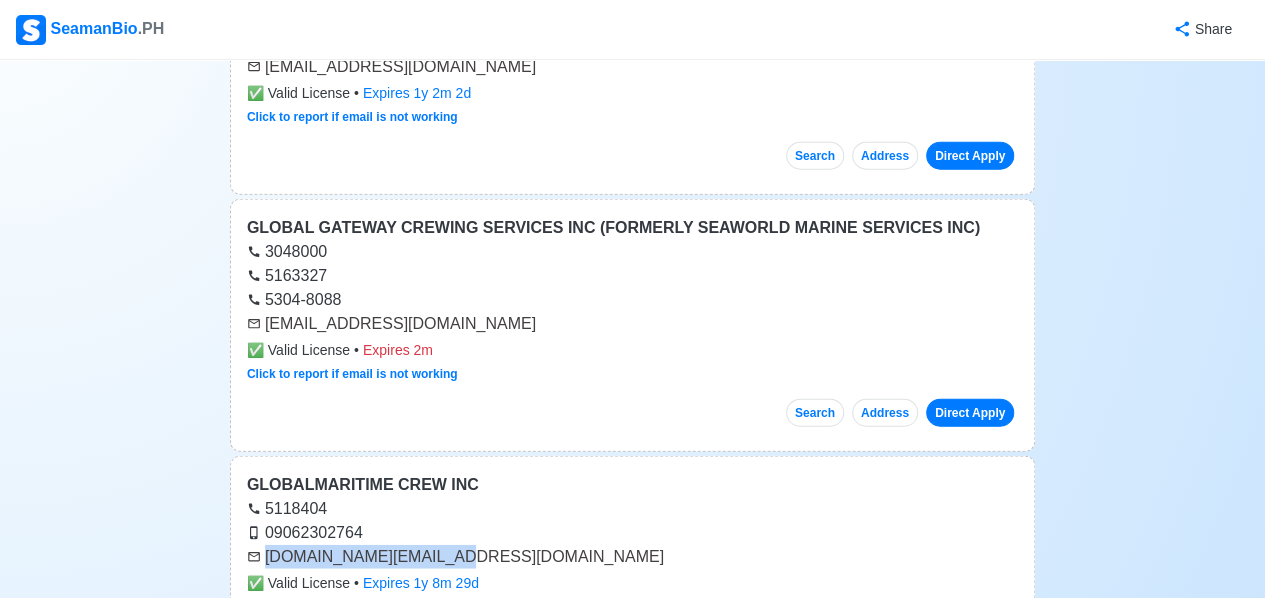 drag, startPoint x: 450, startPoint y: 323, endPoint x: 268, endPoint y: 318, distance: 182.06866 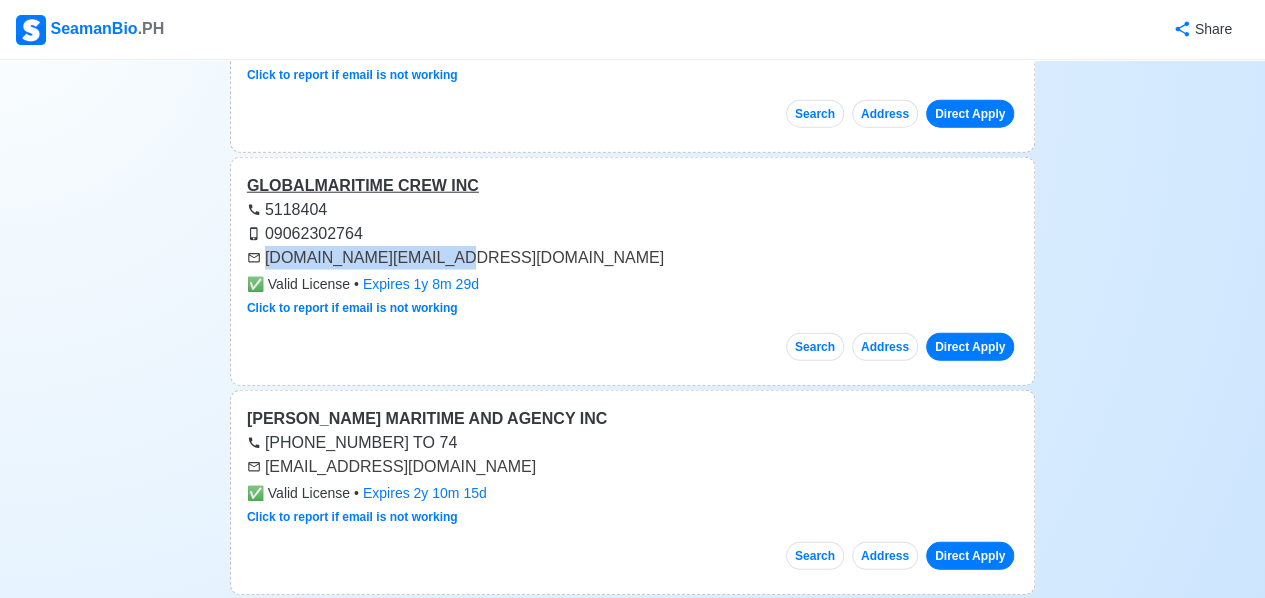 scroll, scrollTop: 25300, scrollLeft: 0, axis: vertical 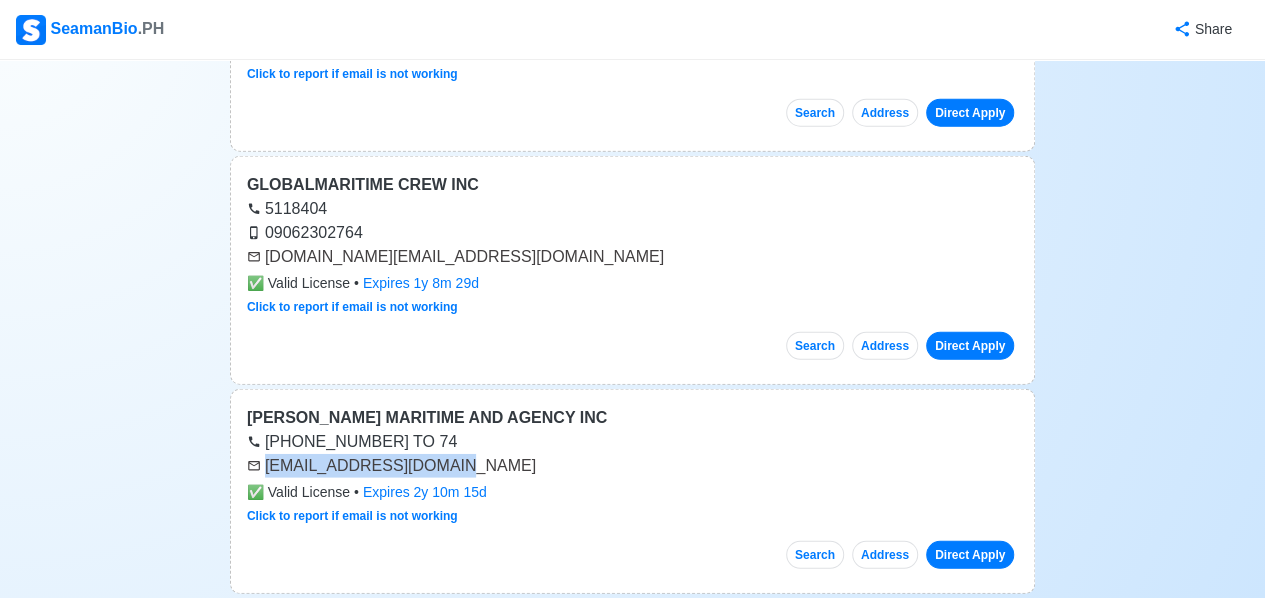 drag, startPoint x: 450, startPoint y: 239, endPoint x: 269, endPoint y: 243, distance: 181.04419 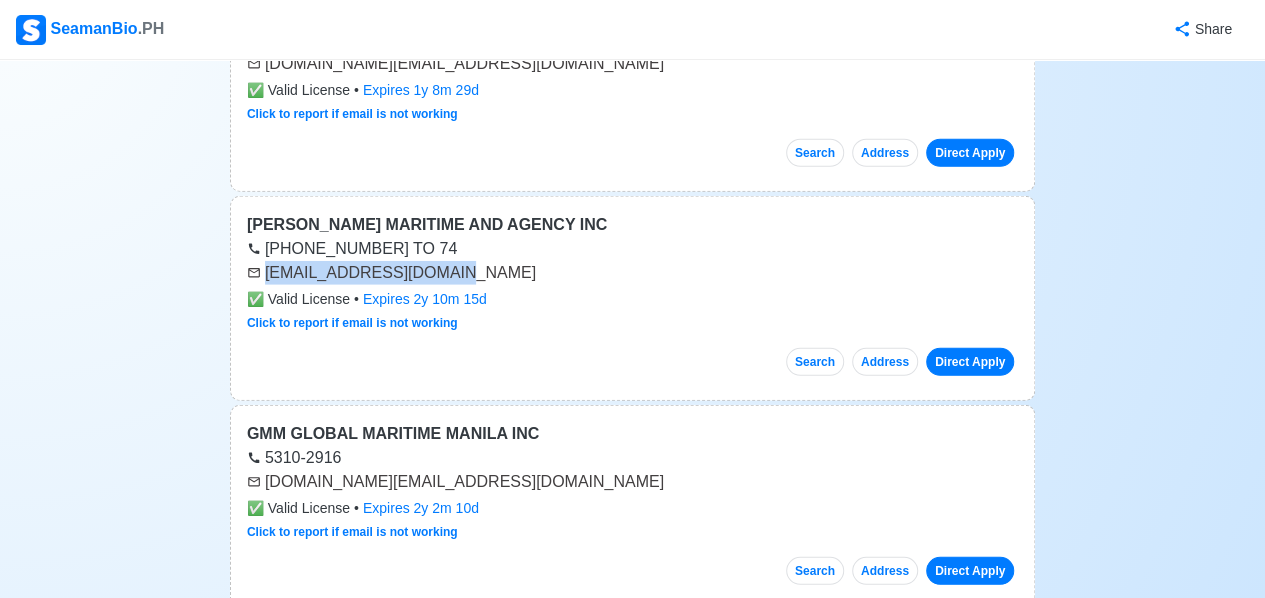 scroll, scrollTop: 25500, scrollLeft: 0, axis: vertical 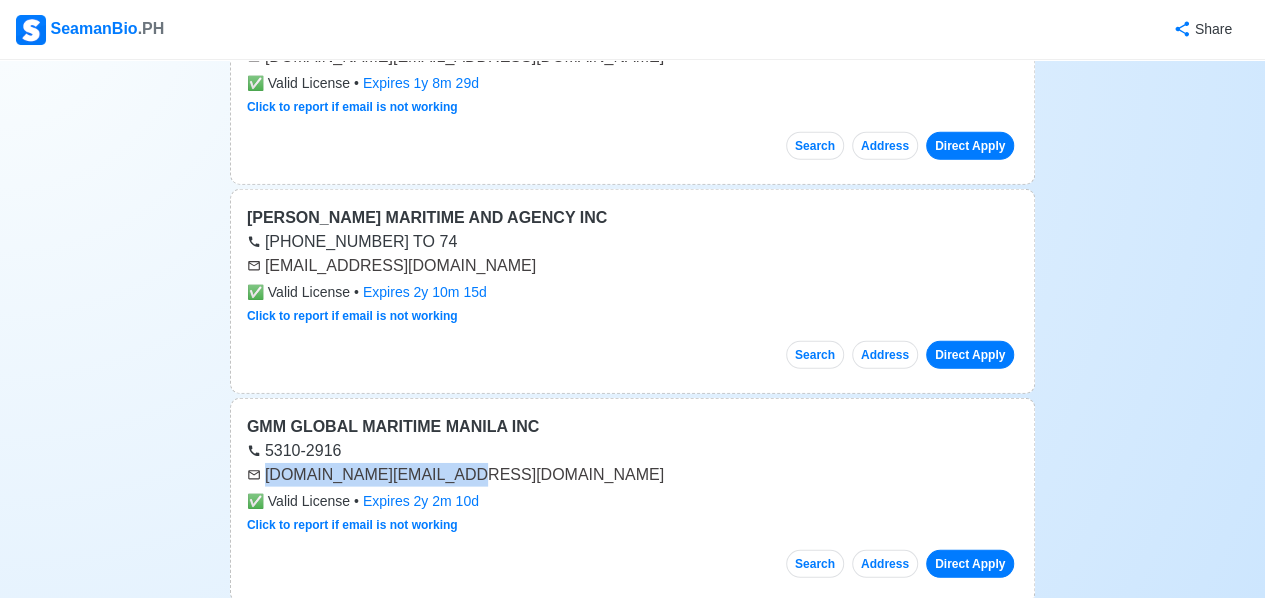 drag, startPoint x: 466, startPoint y: 244, endPoint x: 266, endPoint y: 257, distance: 200.42206 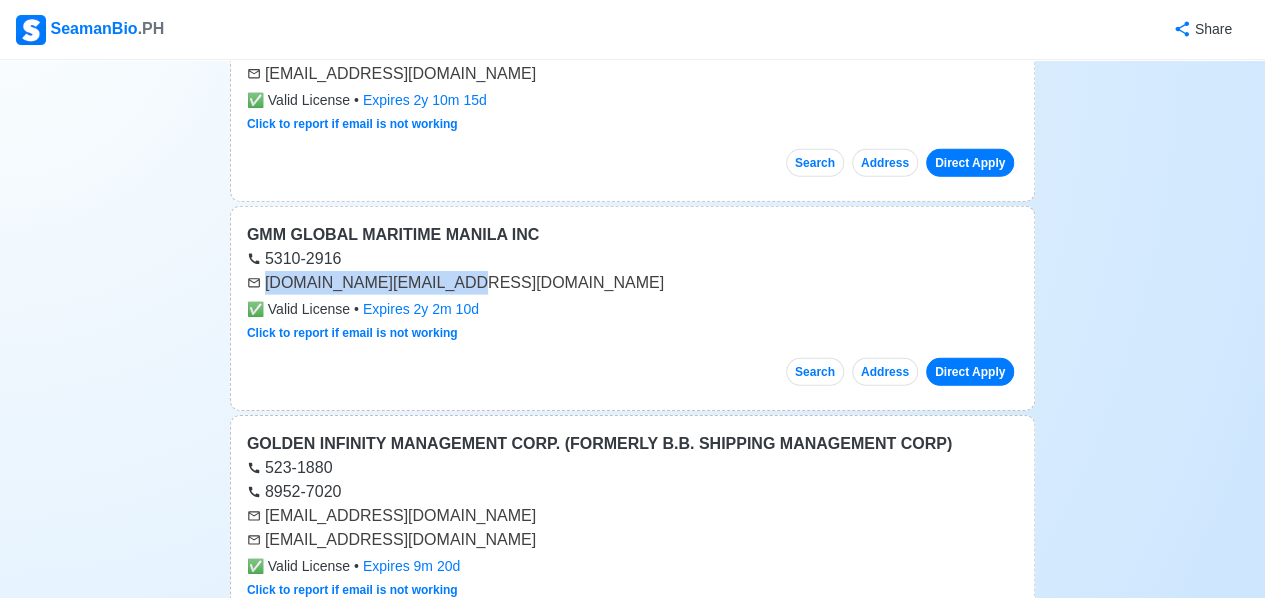 scroll, scrollTop: 25700, scrollLeft: 0, axis: vertical 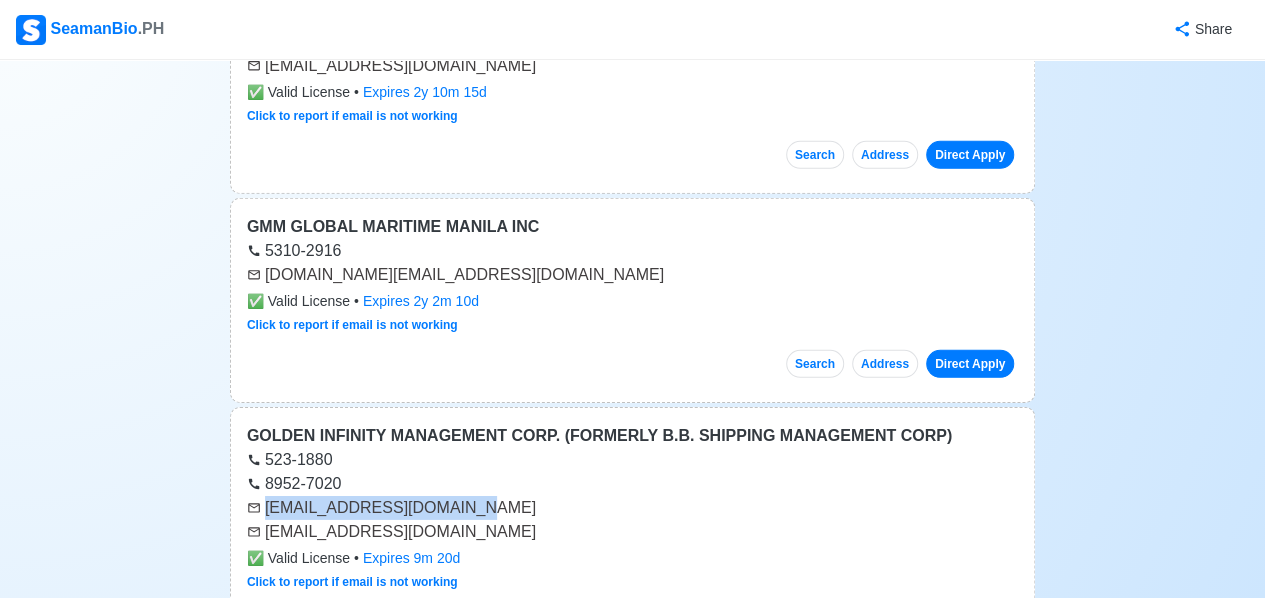 drag, startPoint x: 484, startPoint y: 278, endPoint x: 267, endPoint y: 265, distance: 217.38905 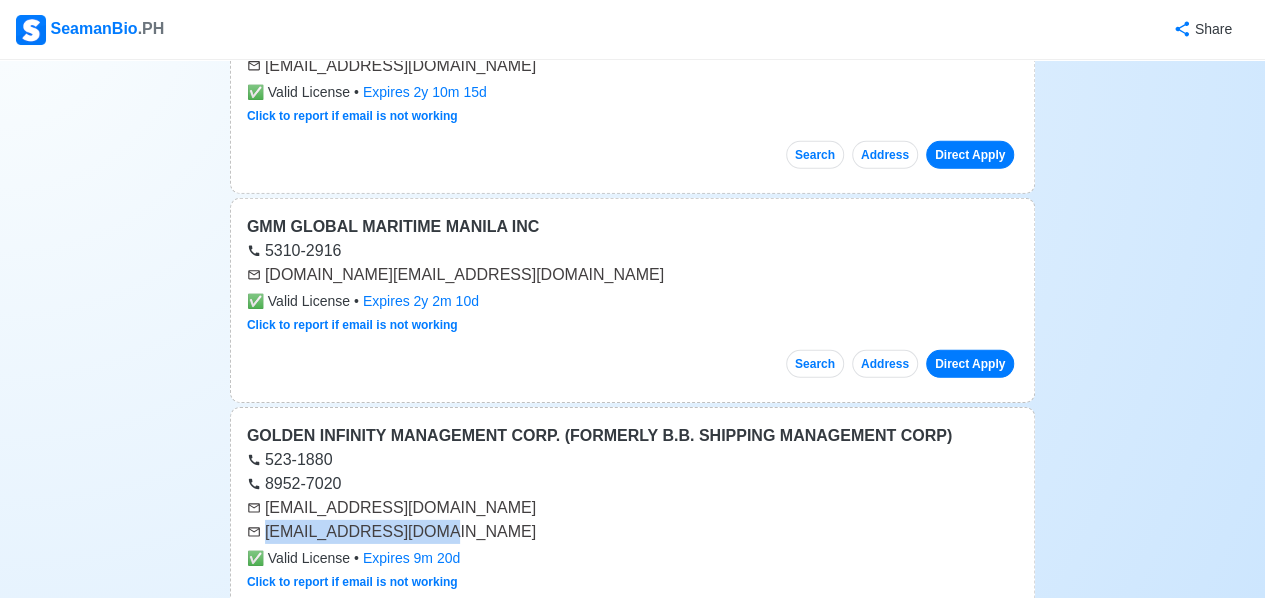drag, startPoint x: 450, startPoint y: 299, endPoint x: 266, endPoint y: 299, distance: 184 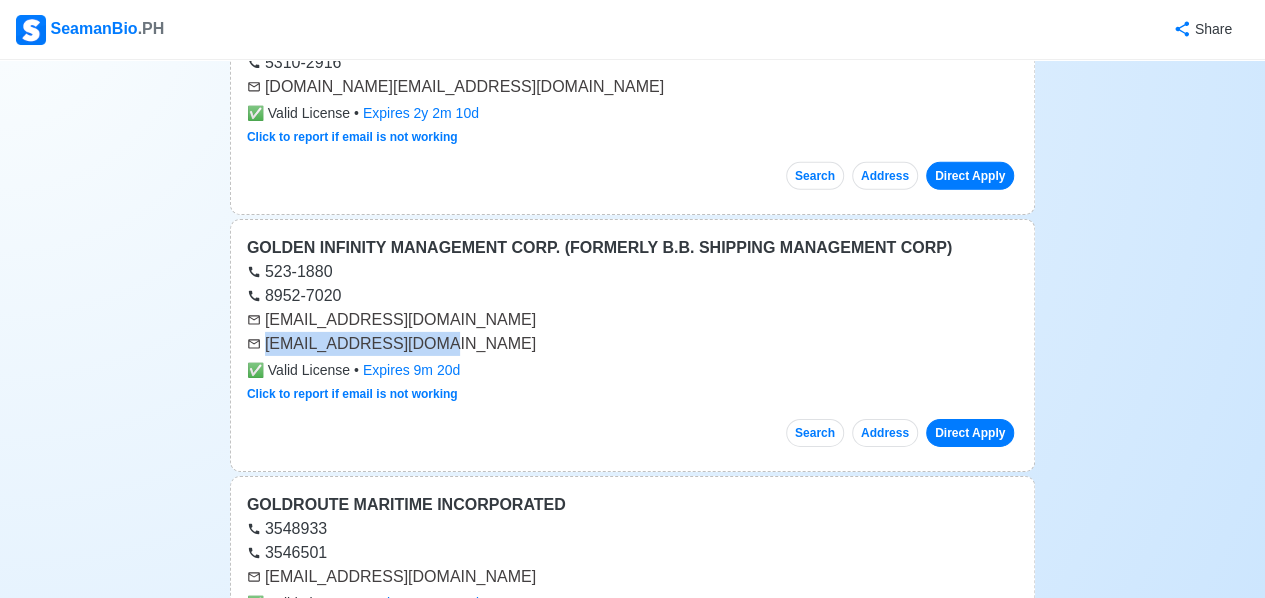 scroll, scrollTop: 25900, scrollLeft: 0, axis: vertical 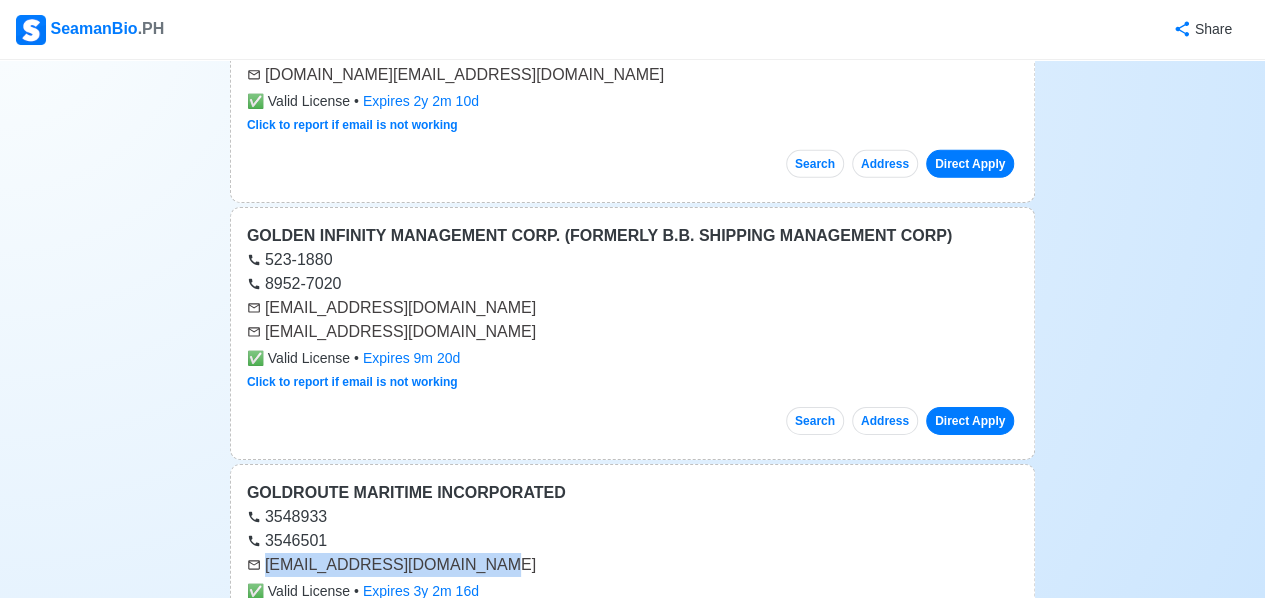 drag, startPoint x: 482, startPoint y: 335, endPoint x: 266, endPoint y: 327, distance: 216.1481 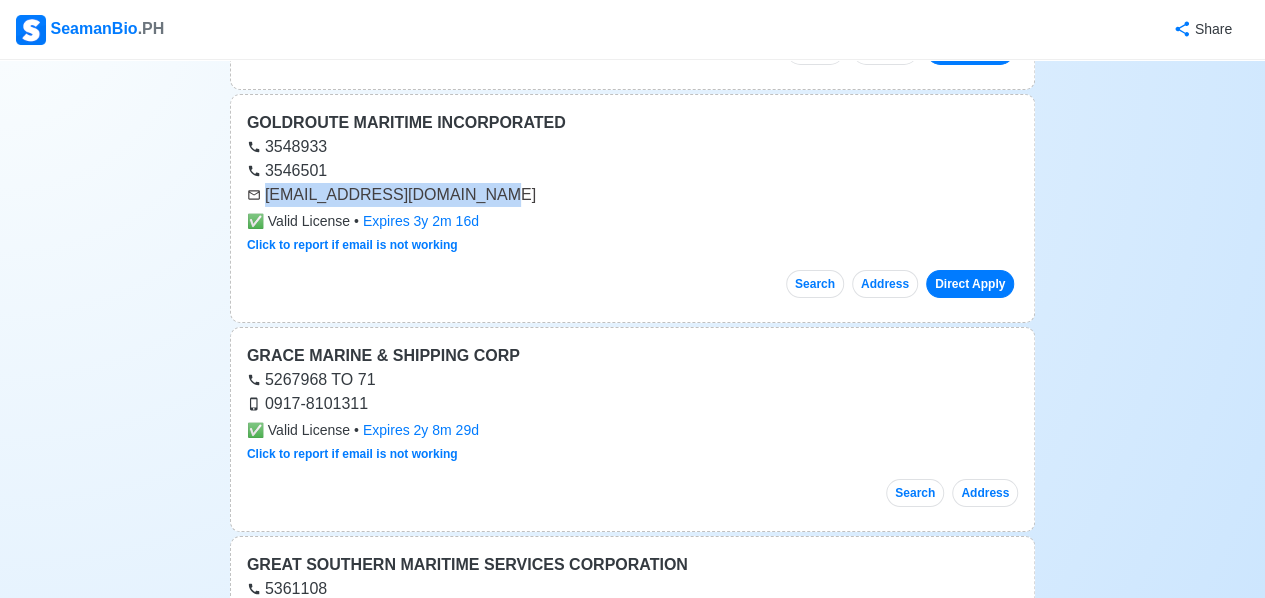 scroll, scrollTop: 26400, scrollLeft: 0, axis: vertical 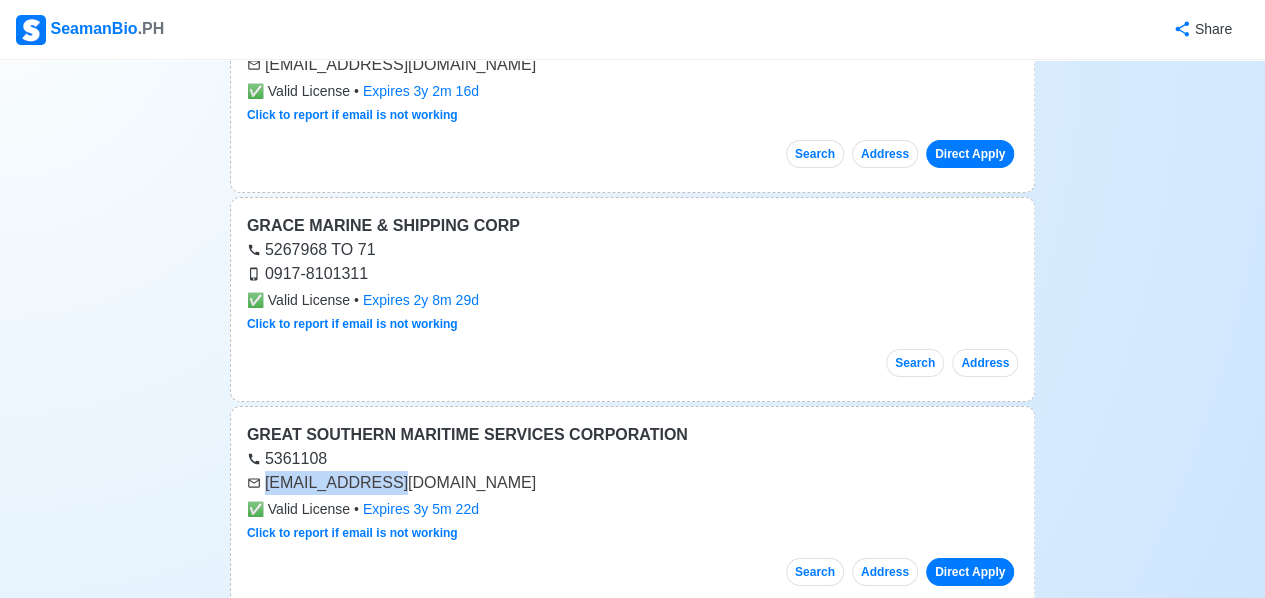 drag, startPoint x: 404, startPoint y: 253, endPoint x: 268, endPoint y: 247, distance: 136.1323 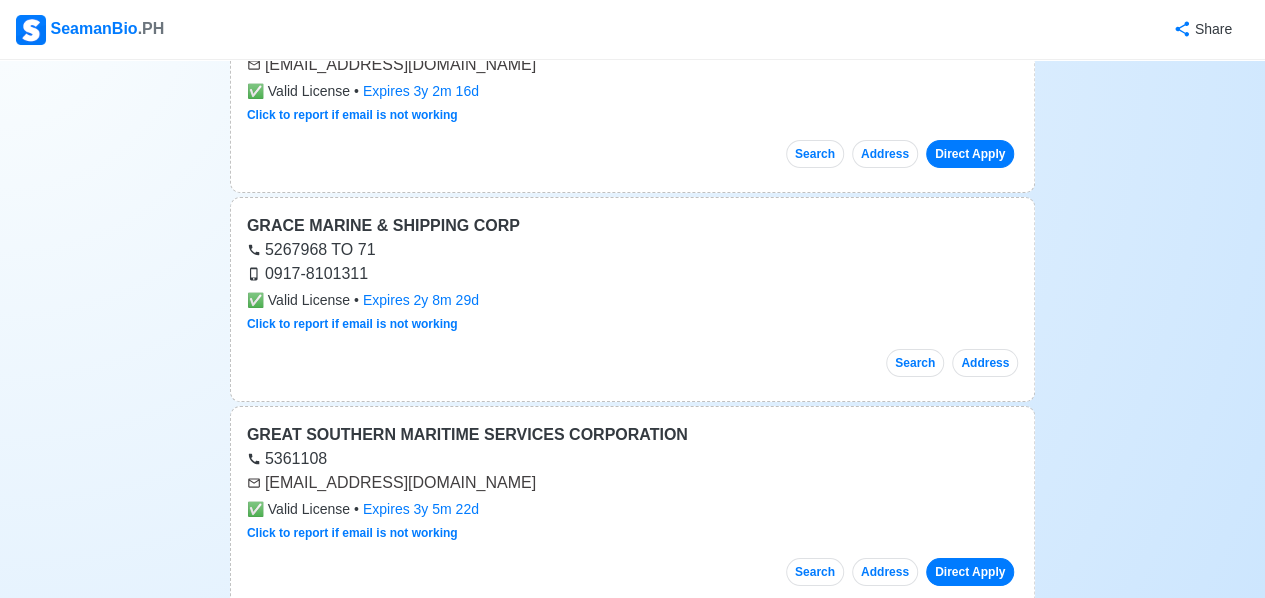 click on "[EMAIL_ADDRESS][DOMAIN_NAME]" at bounding box center (632, 483) 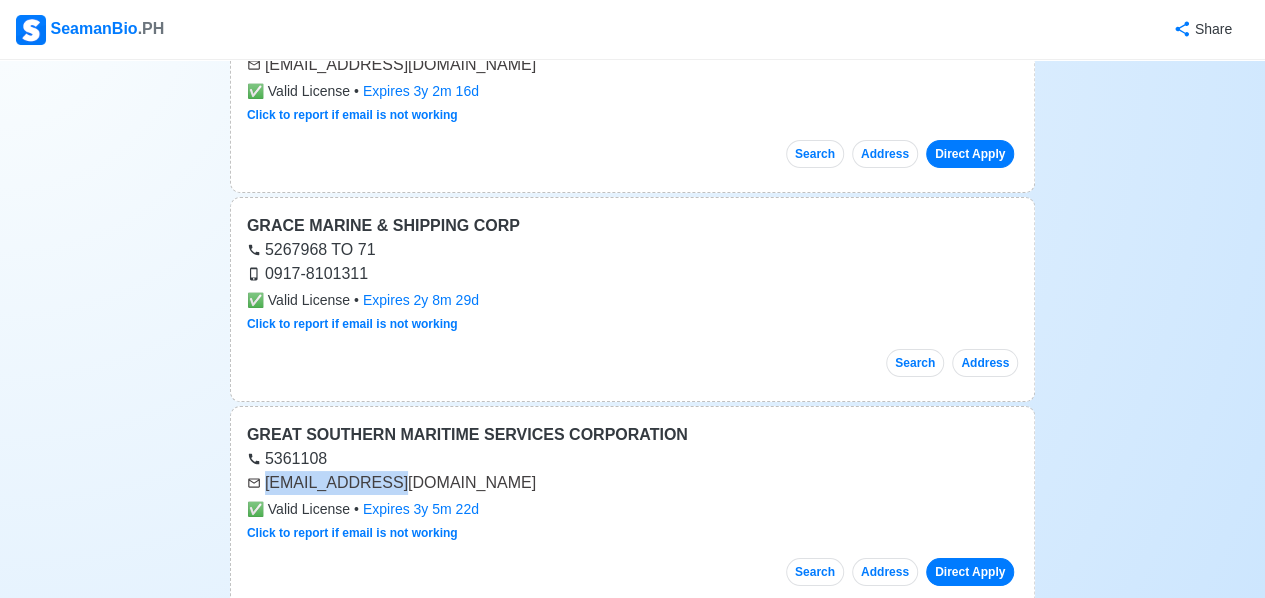 drag, startPoint x: 399, startPoint y: 242, endPoint x: 263, endPoint y: 238, distance: 136.0588 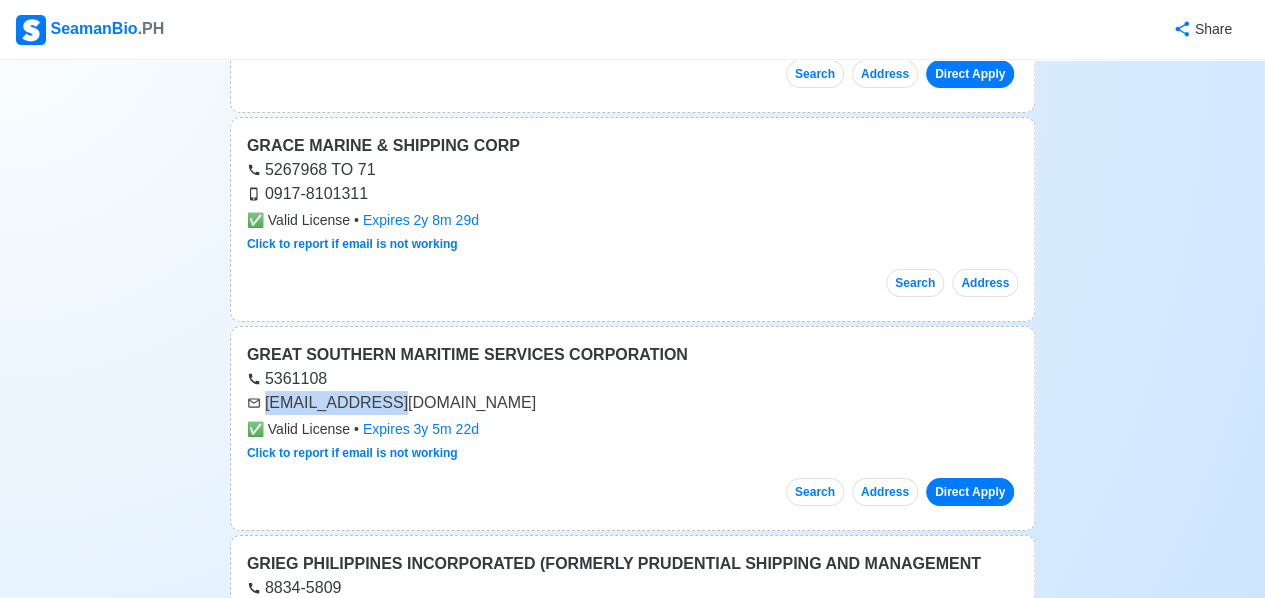 scroll, scrollTop: 26600, scrollLeft: 0, axis: vertical 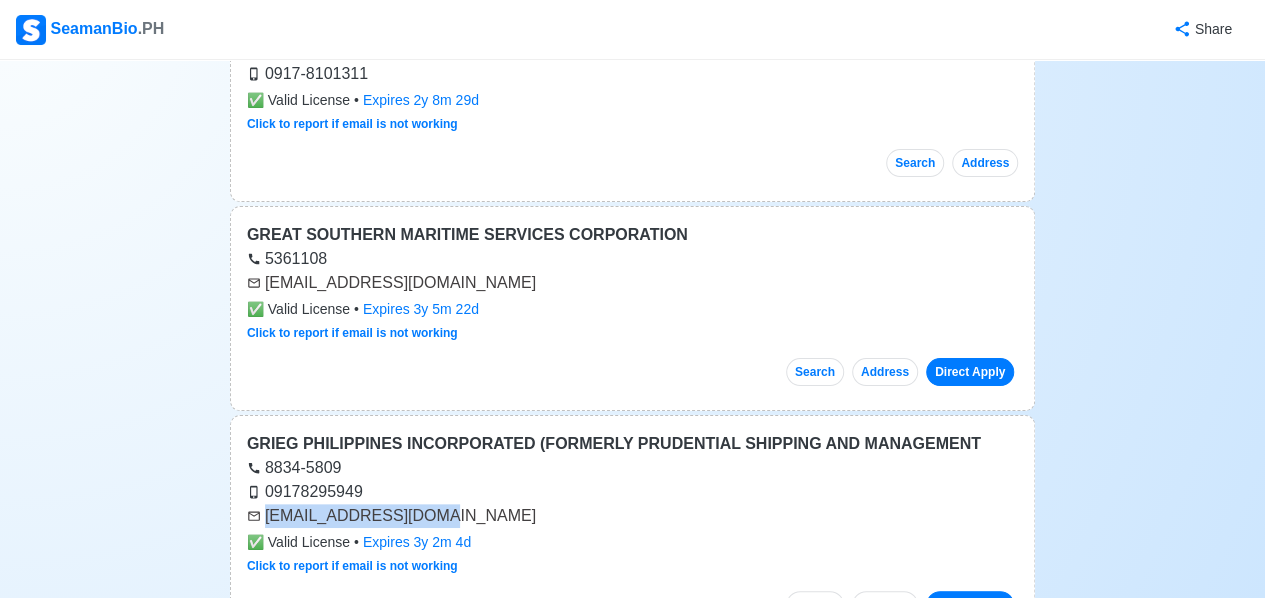 drag, startPoint x: 422, startPoint y: 277, endPoint x: 267, endPoint y: 282, distance: 155.08063 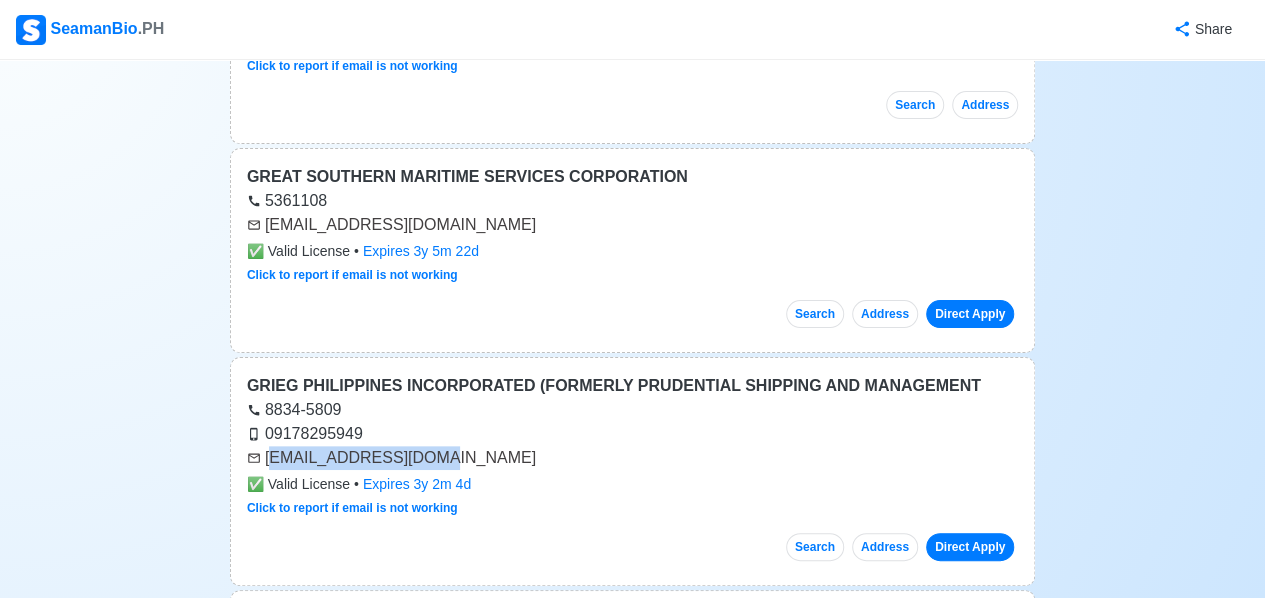 scroll, scrollTop: 26900, scrollLeft: 0, axis: vertical 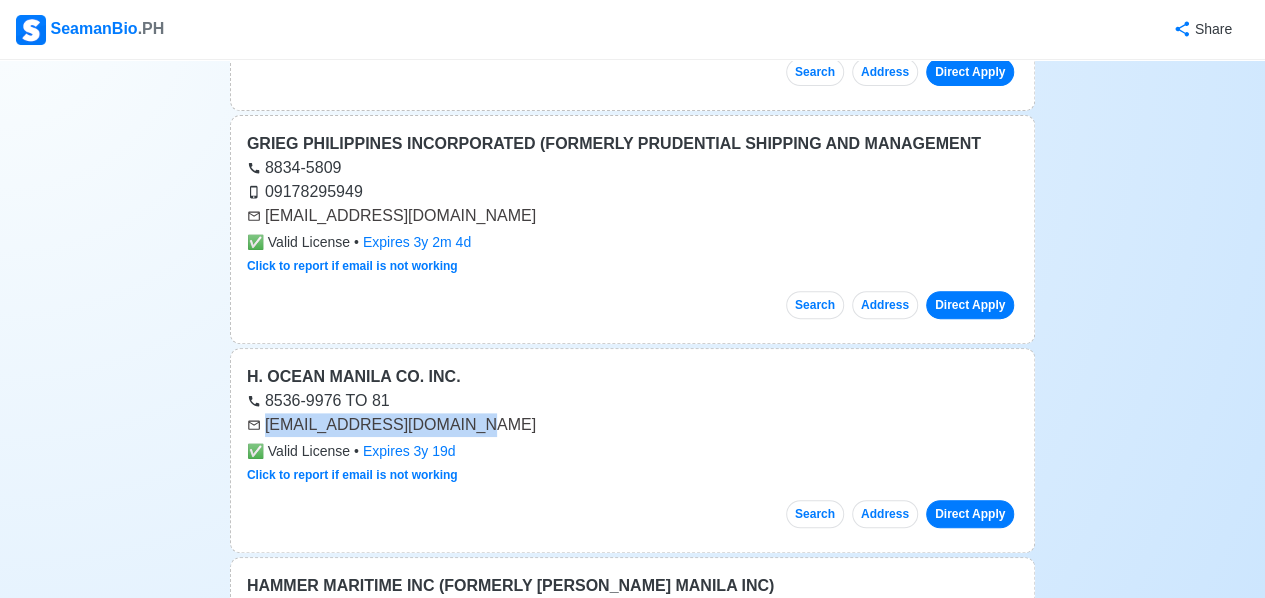 drag, startPoint x: 460, startPoint y: 189, endPoint x: 248, endPoint y: 199, distance: 212.23572 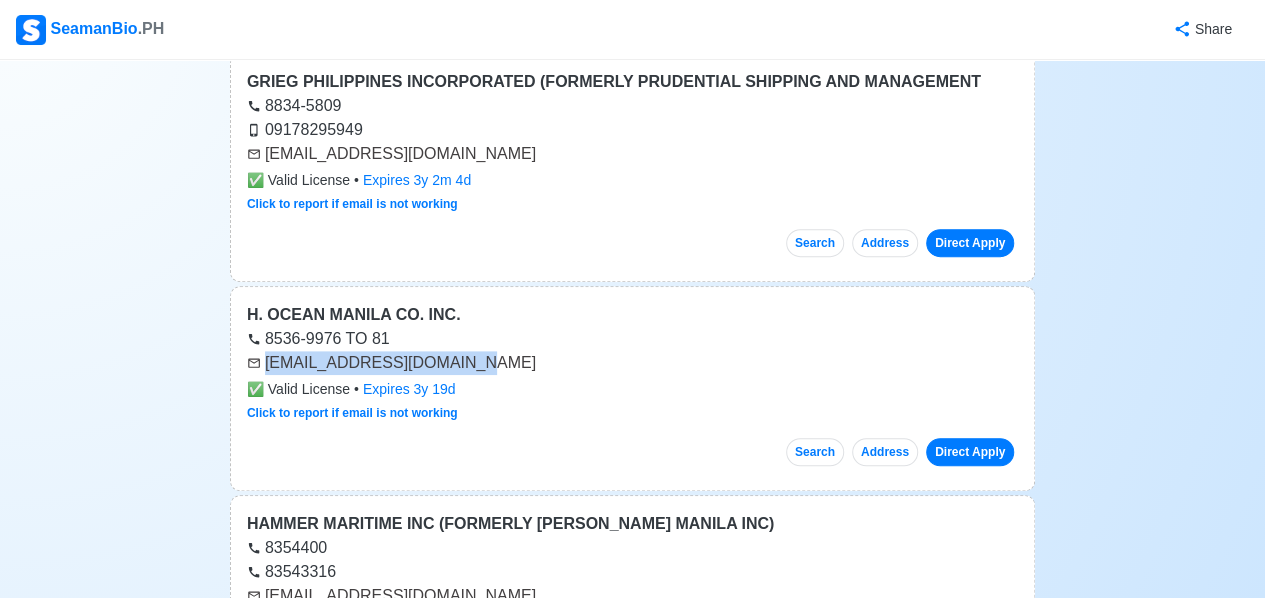 scroll, scrollTop: 27100, scrollLeft: 0, axis: vertical 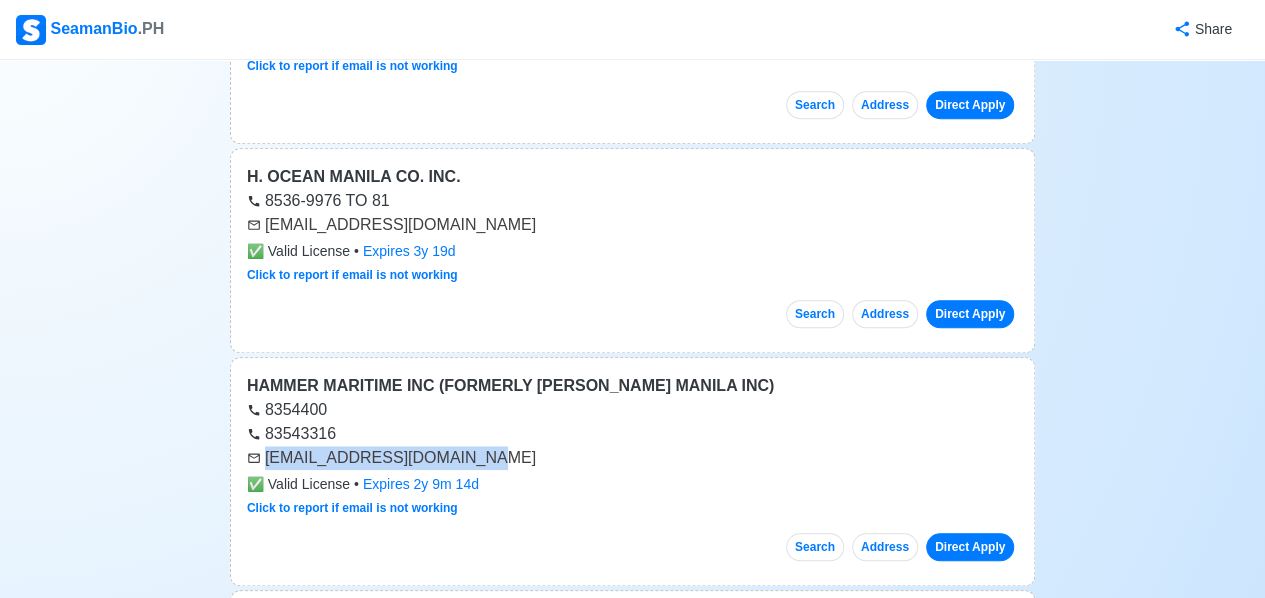 drag, startPoint x: 510, startPoint y: 217, endPoint x: 266, endPoint y: 208, distance: 244.16592 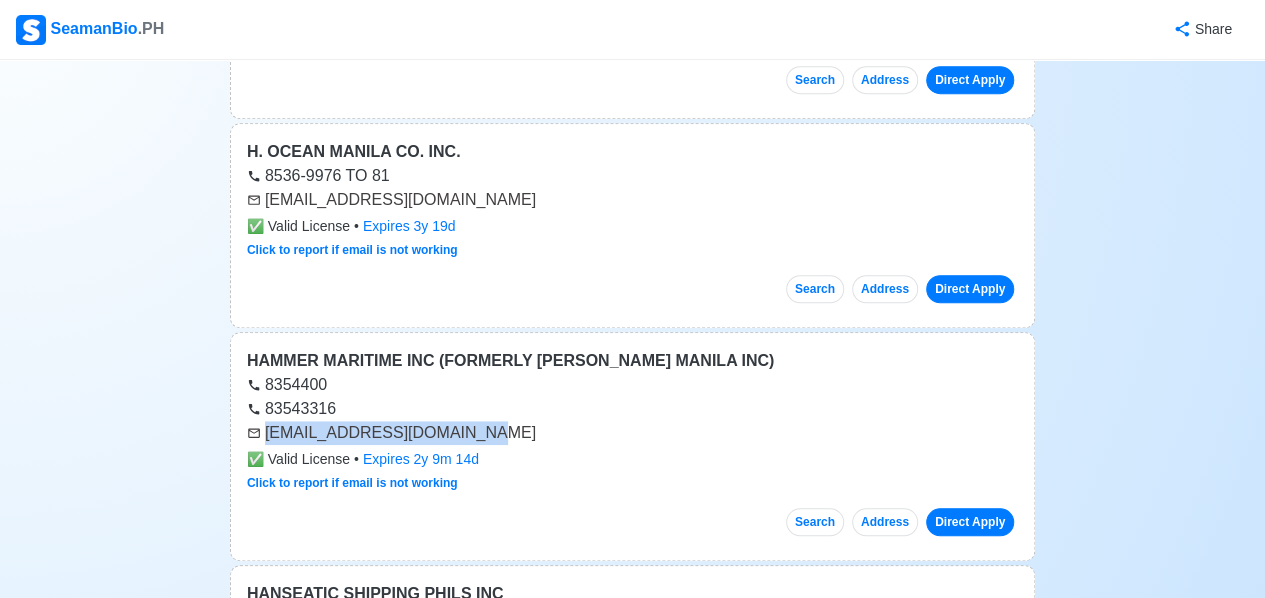 scroll, scrollTop: 27300, scrollLeft: 0, axis: vertical 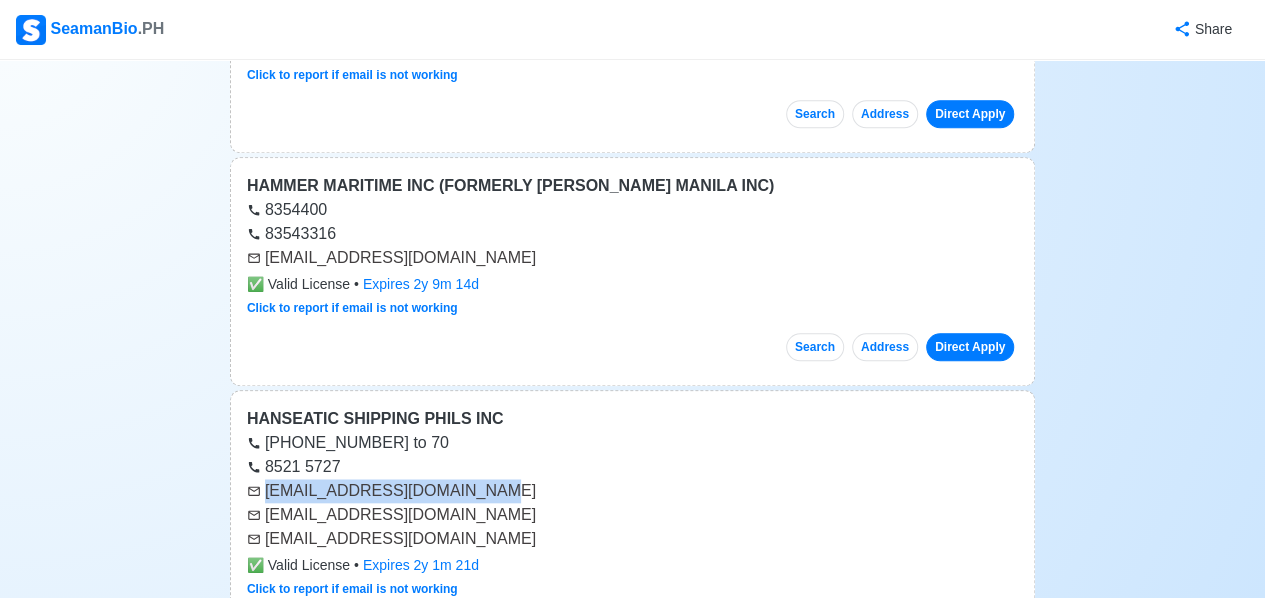 drag, startPoint x: 480, startPoint y: 253, endPoint x: 264, endPoint y: 247, distance: 216.08331 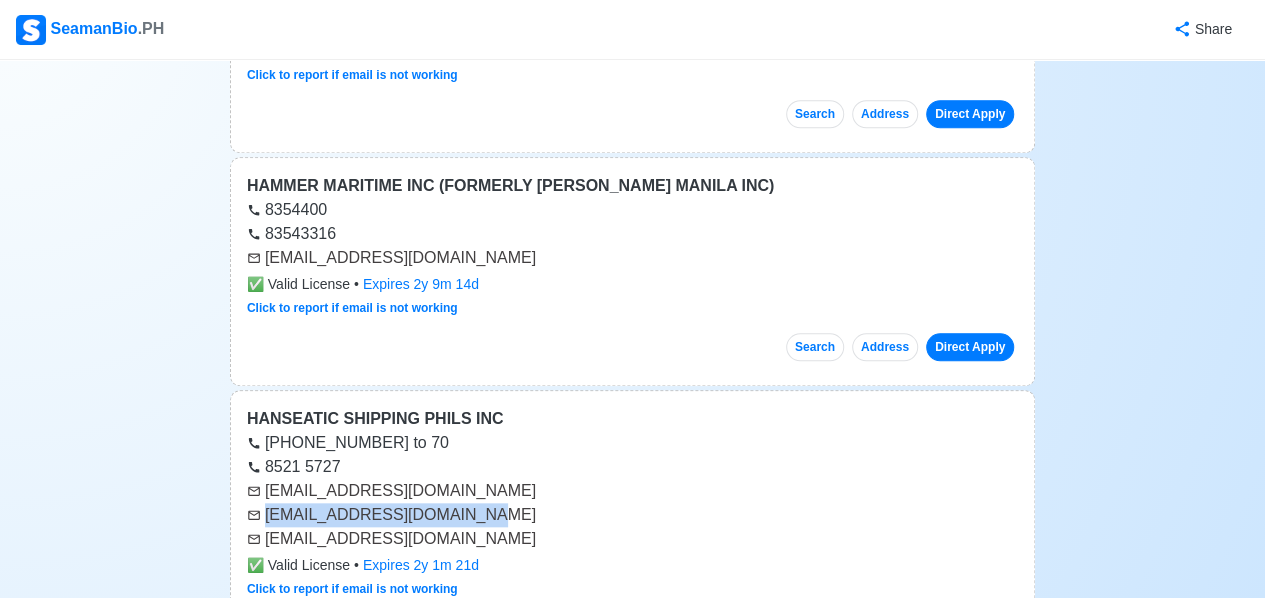 drag, startPoint x: 468, startPoint y: 279, endPoint x: 266, endPoint y: 271, distance: 202.15836 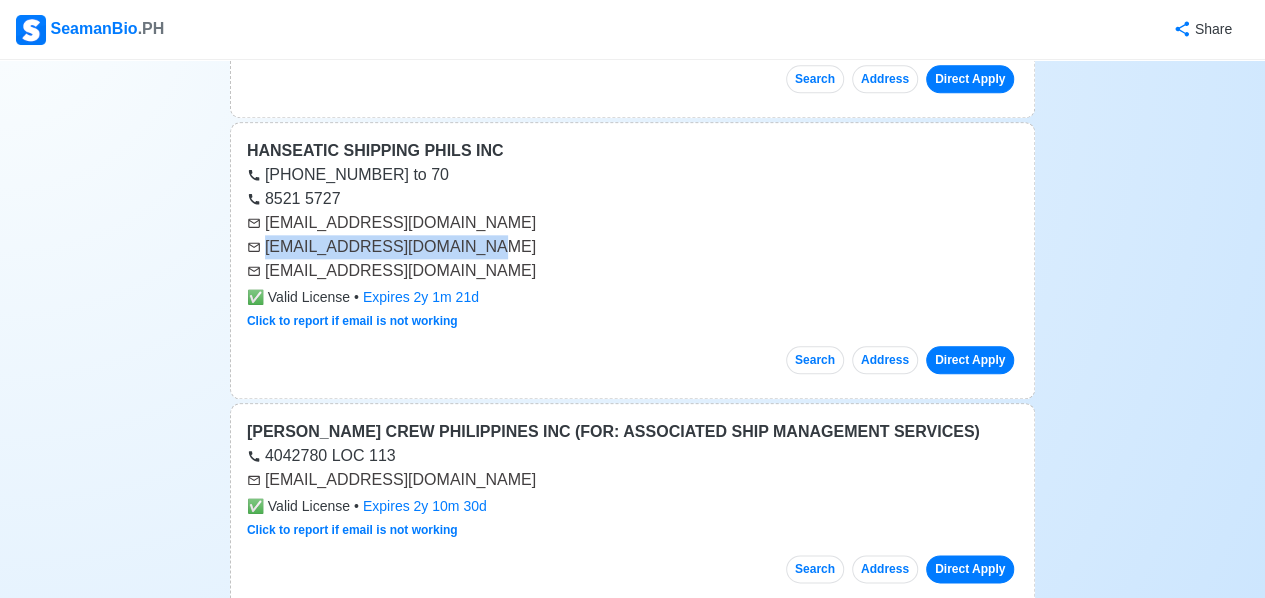 scroll, scrollTop: 27600, scrollLeft: 0, axis: vertical 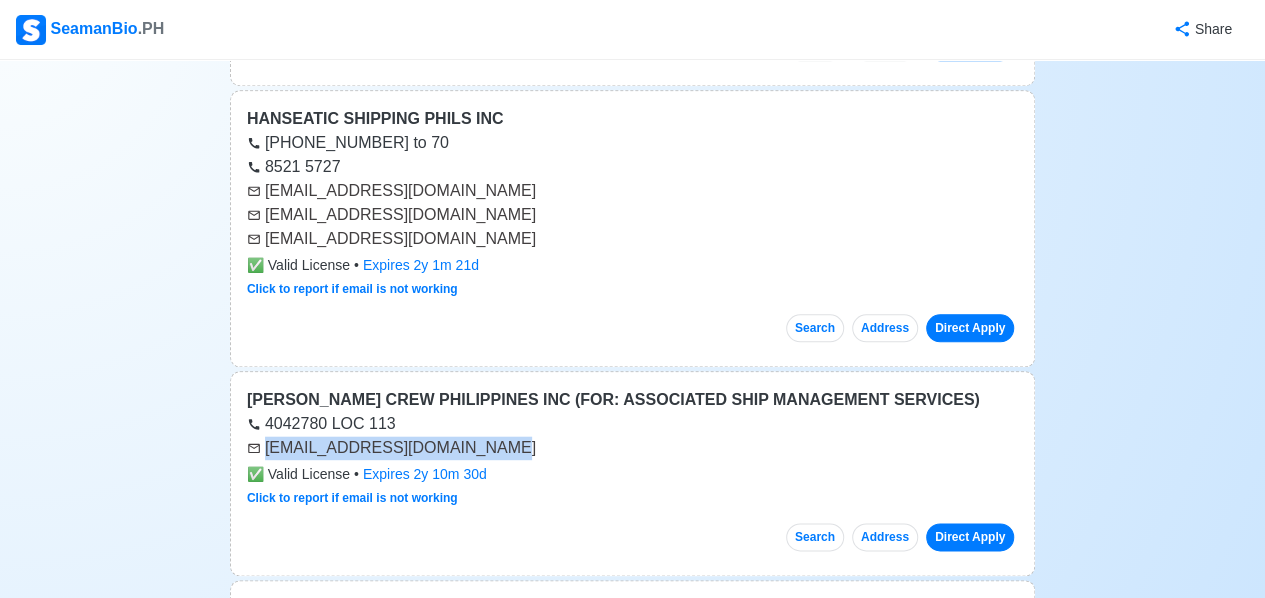 drag, startPoint x: 498, startPoint y: 205, endPoint x: 265, endPoint y: 215, distance: 233.2145 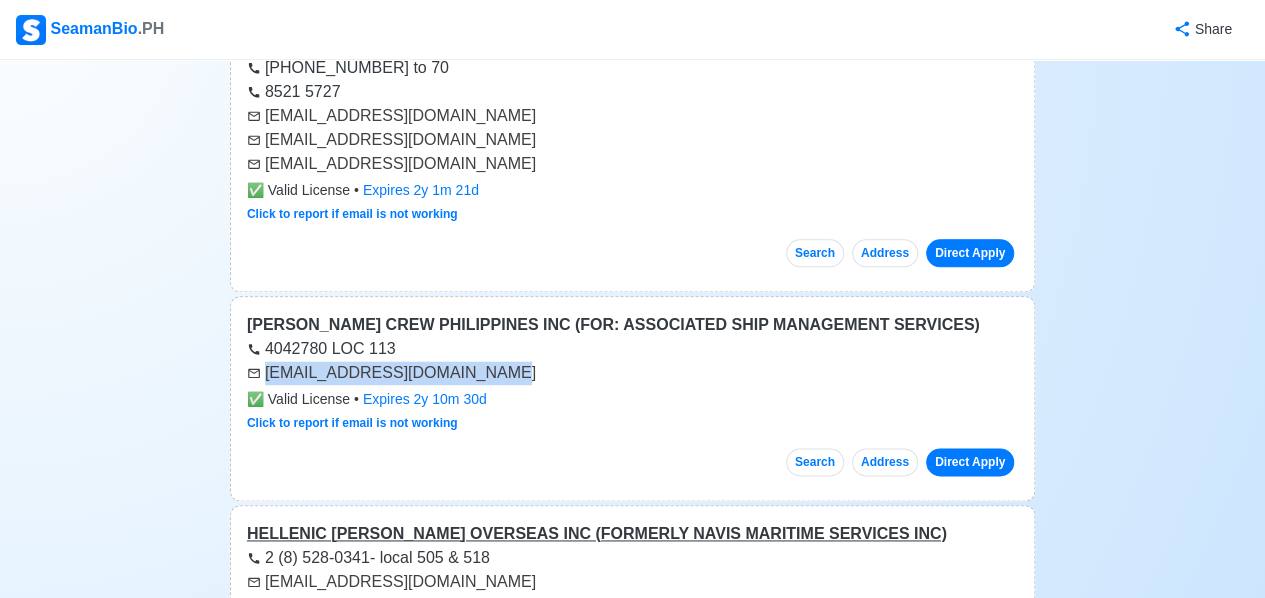 scroll, scrollTop: 27800, scrollLeft: 0, axis: vertical 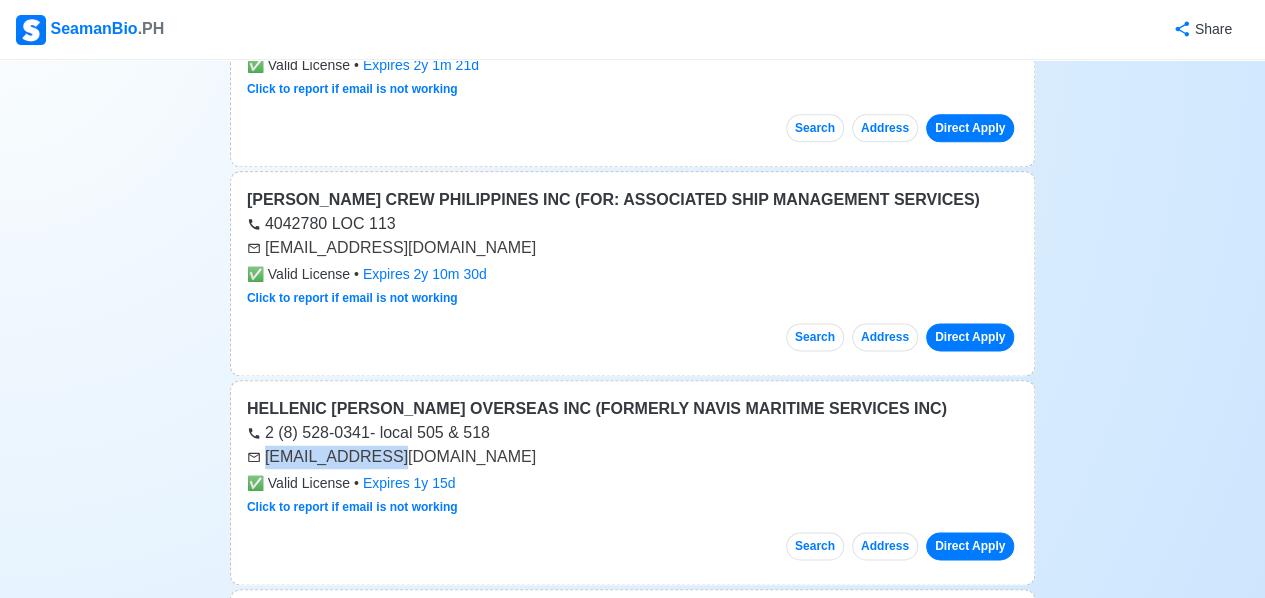 drag, startPoint x: 394, startPoint y: 214, endPoint x: 260, endPoint y: 221, distance: 134.18271 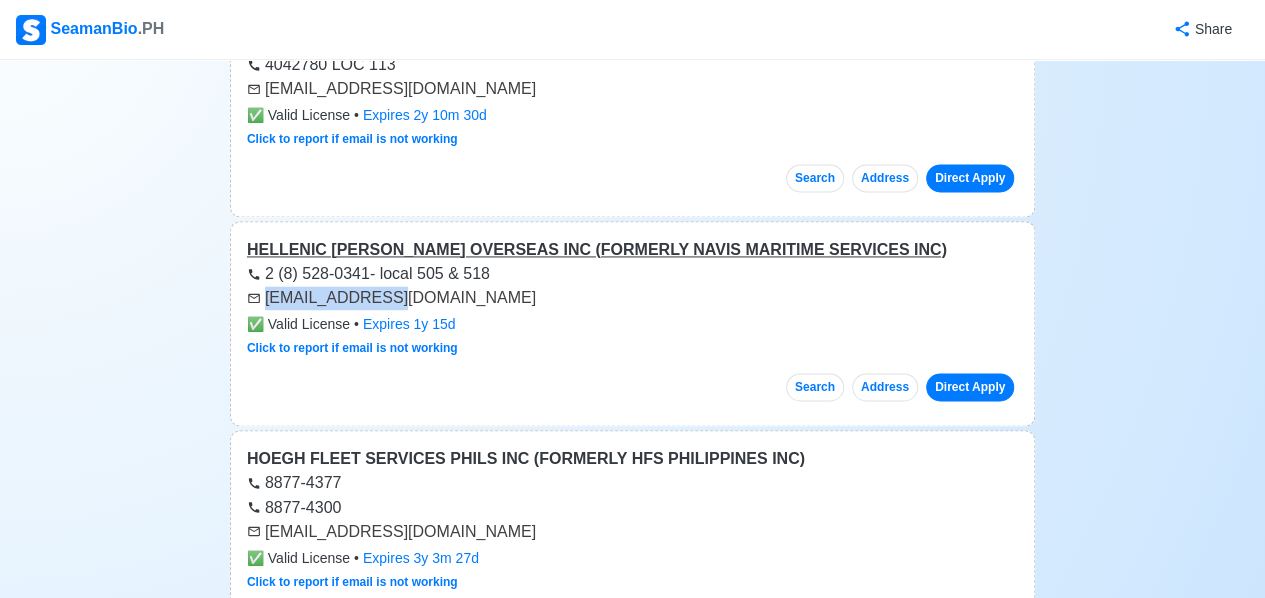 scroll, scrollTop: 28000, scrollLeft: 0, axis: vertical 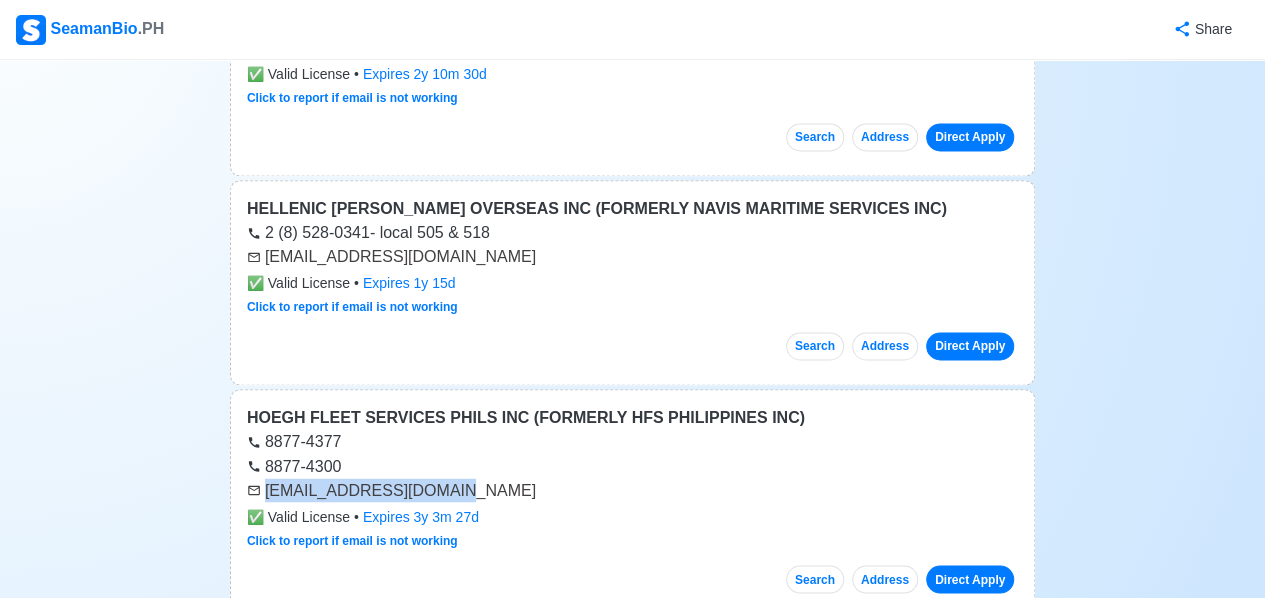 drag, startPoint x: 465, startPoint y: 244, endPoint x: 265, endPoint y: 239, distance: 200.06248 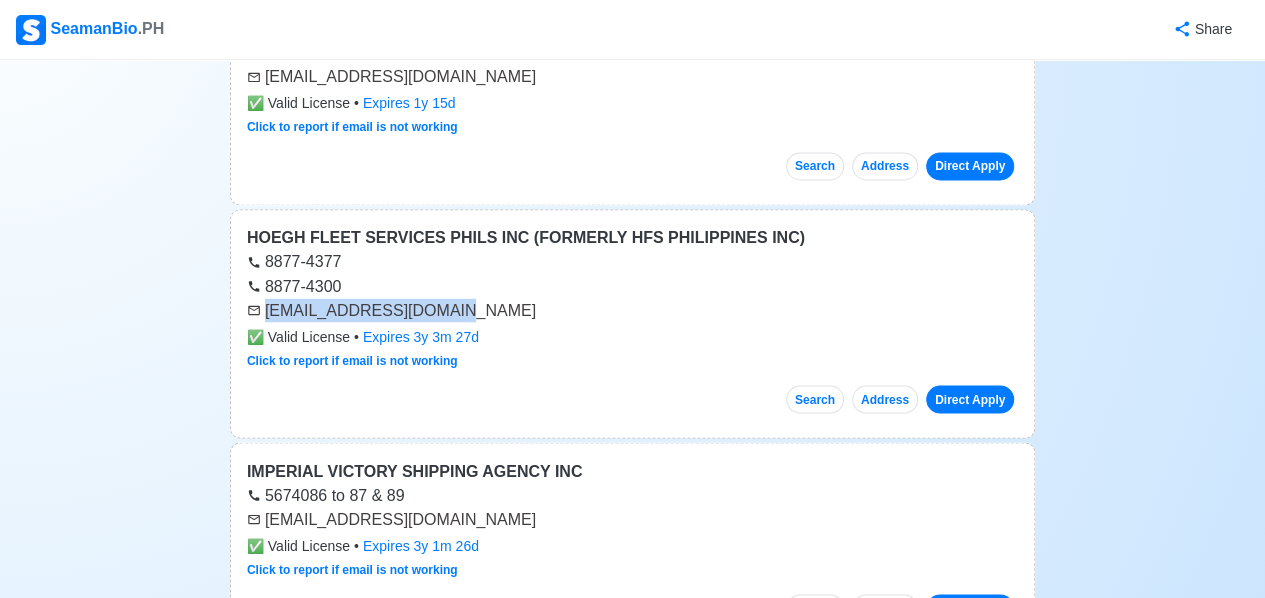 scroll, scrollTop: 28200, scrollLeft: 0, axis: vertical 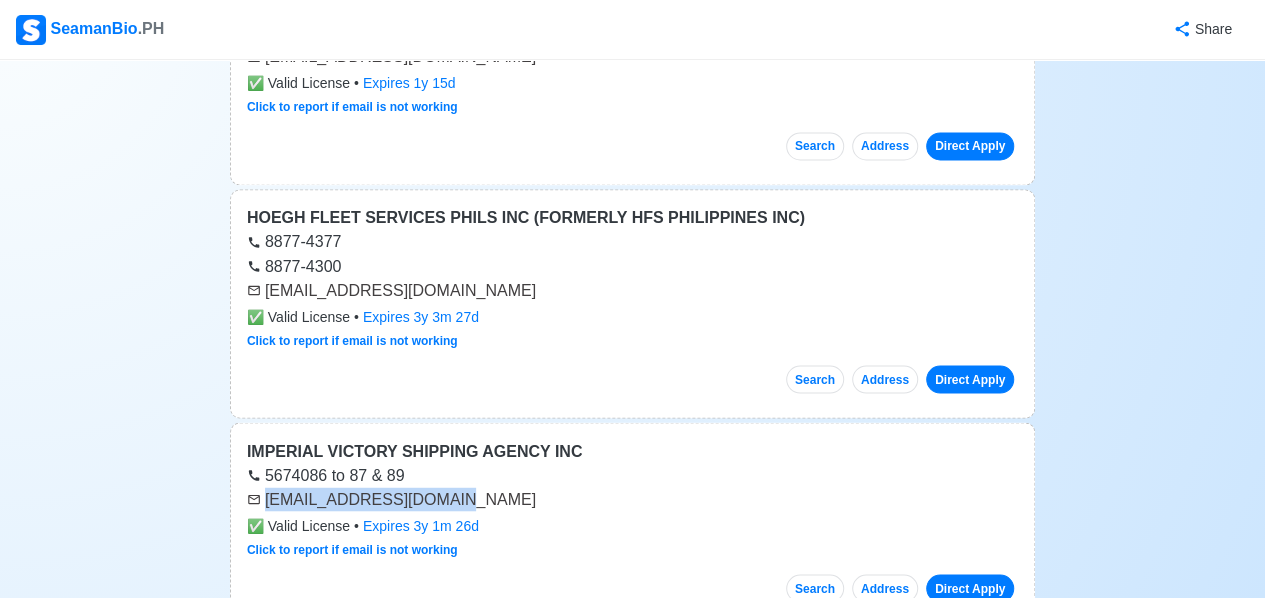 drag, startPoint x: 433, startPoint y: 256, endPoint x: 264, endPoint y: 247, distance: 169.23947 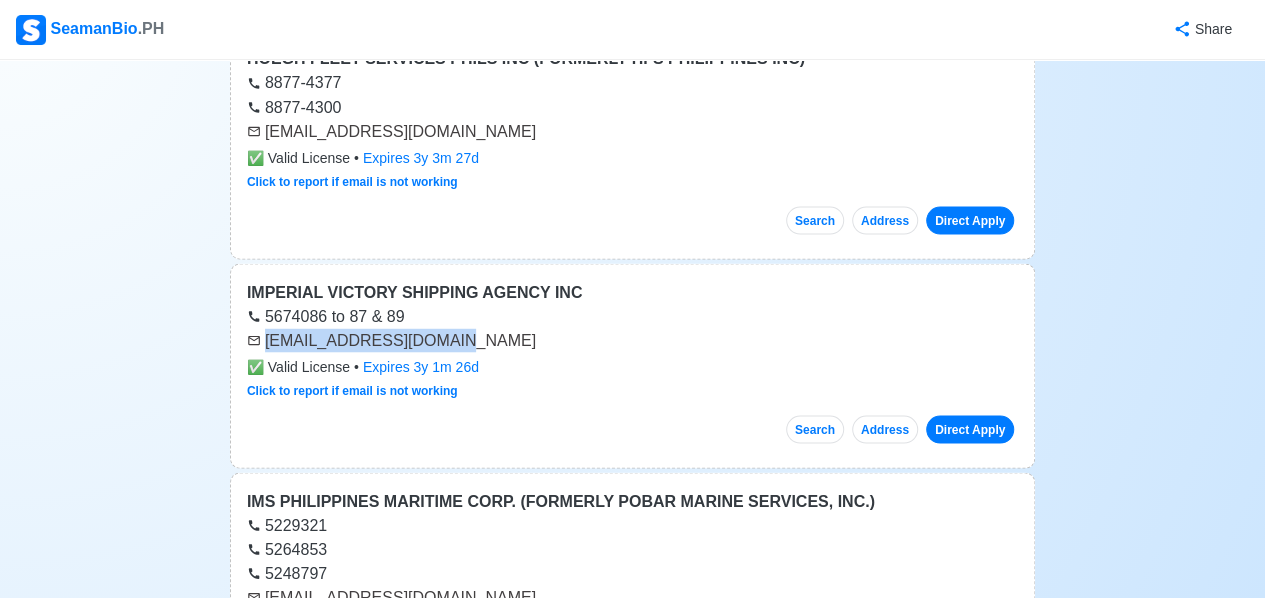 scroll, scrollTop: 28400, scrollLeft: 0, axis: vertical 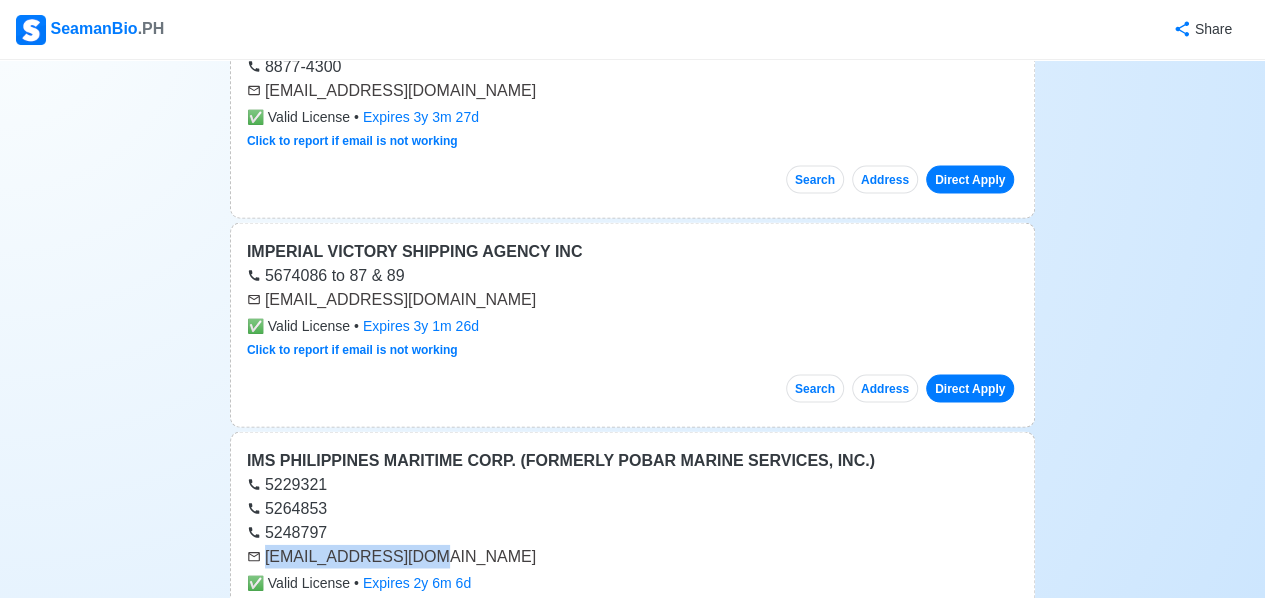 drag, startPoint x: 425, startPoint y: 312, endPoint x: 263, endPoint y: 306, distance: 162.11107 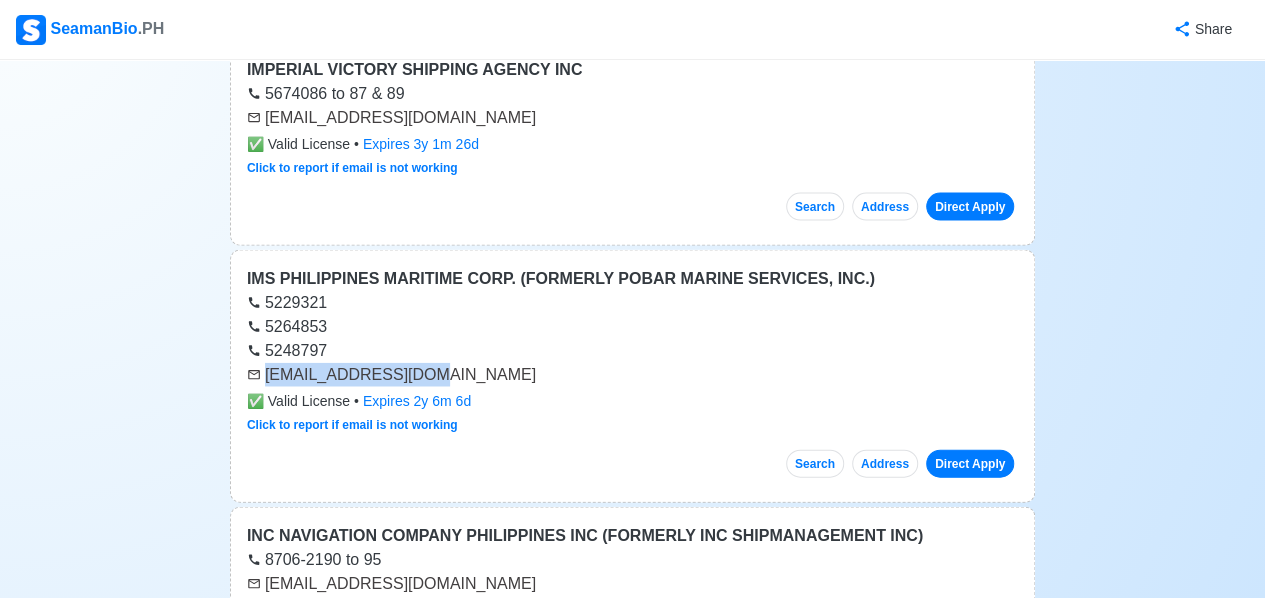 scroll, scrollTop: 28600, scrollLeft: 0, axis: vertical 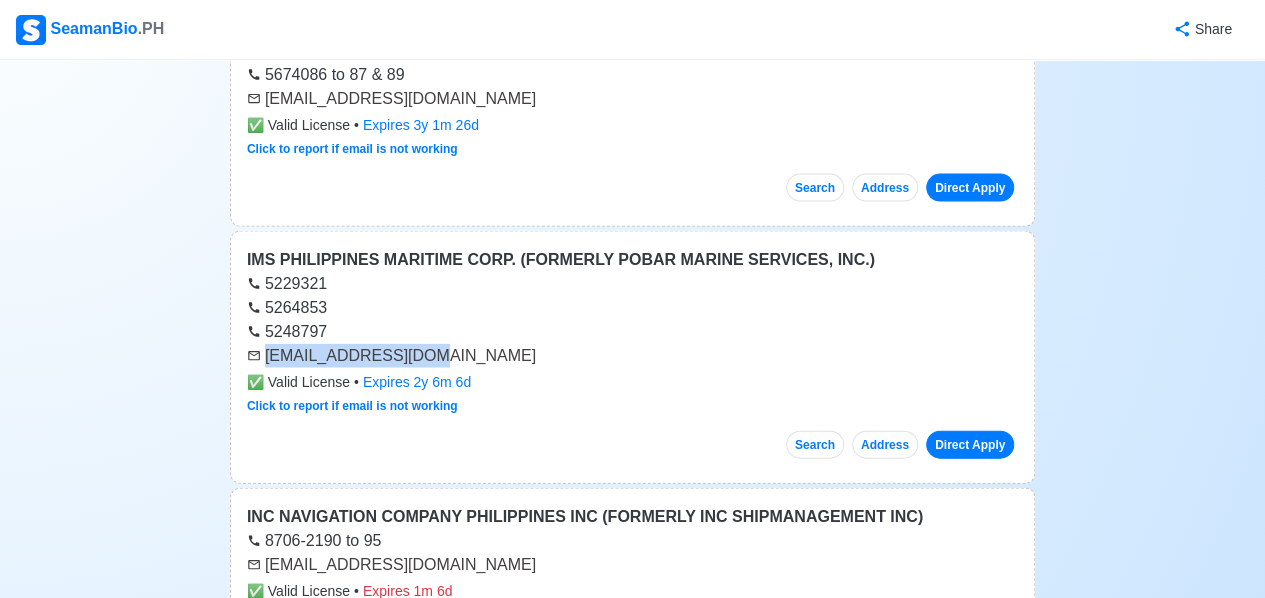 drag, startPoint x: 502, startPoint y: 321, endPoint x: 264, endPoint y: 316, distance: 238.05252 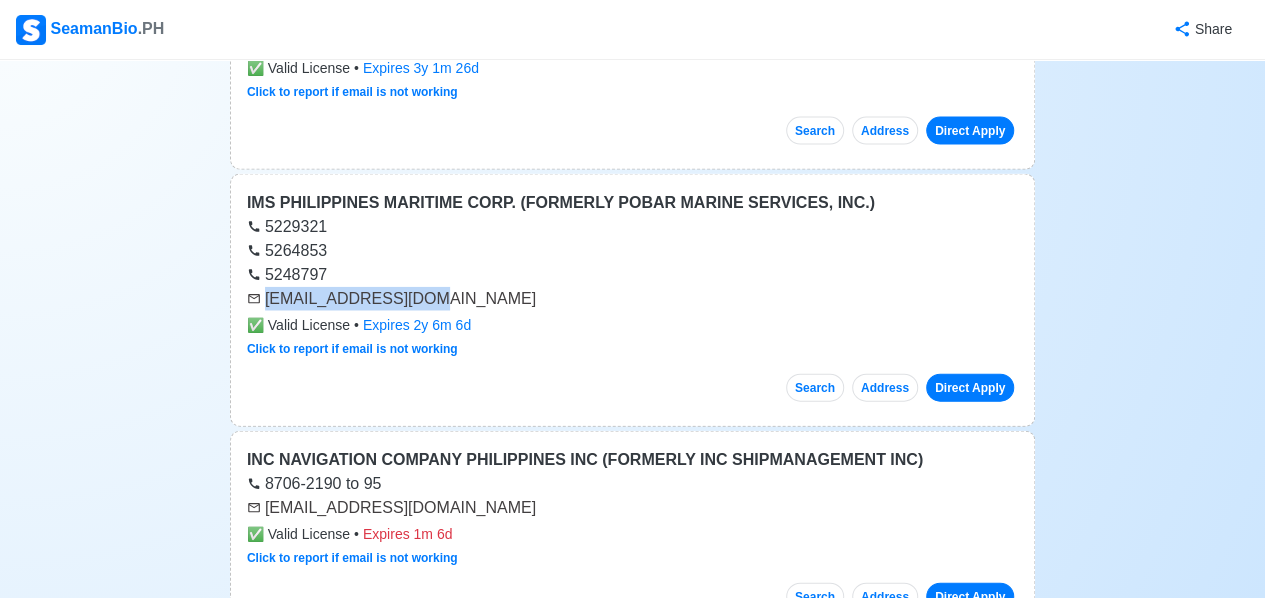 scroll, scrollTop: 28800, scrollLeft: 0, axis: vertical 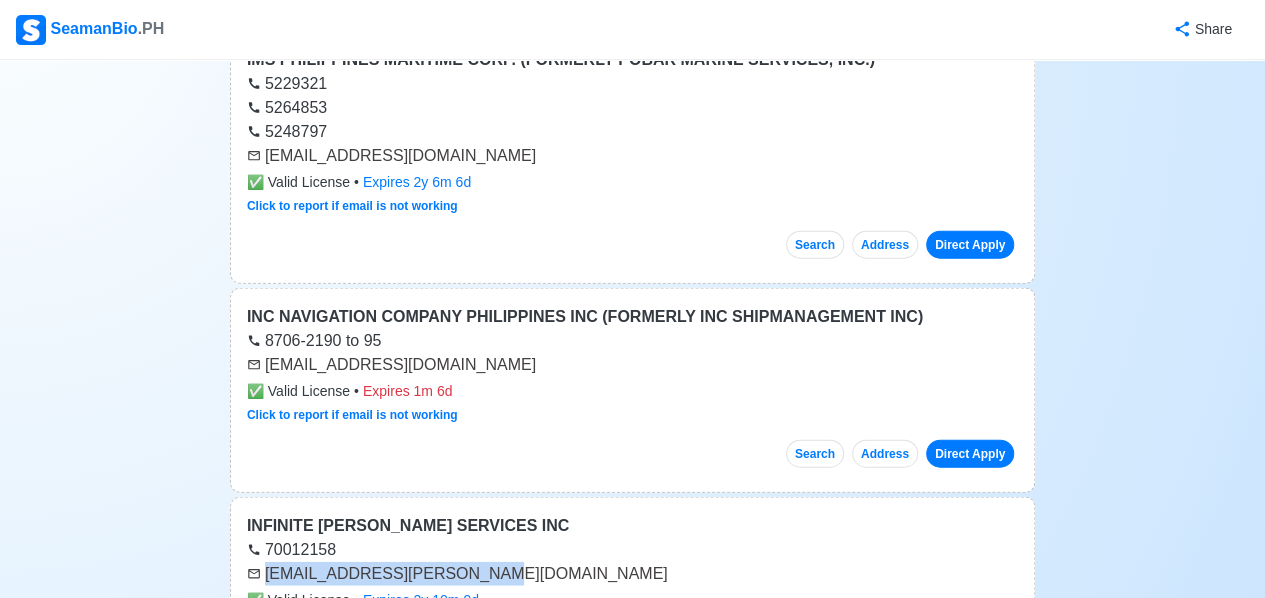 drag, startPoint x: 475, startPoint y: 321, endPoint x: 264, endPoint y: 331, distance: 211.23683 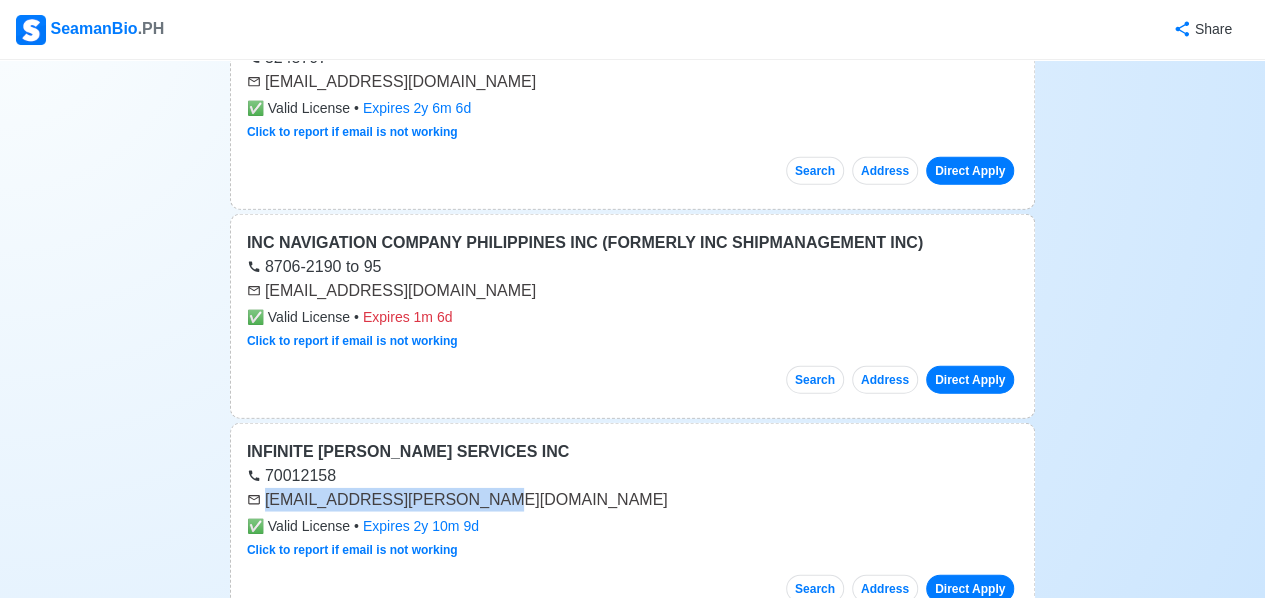scroll, scrollTop: 29000, scrollLeft: 0, axis: vertical 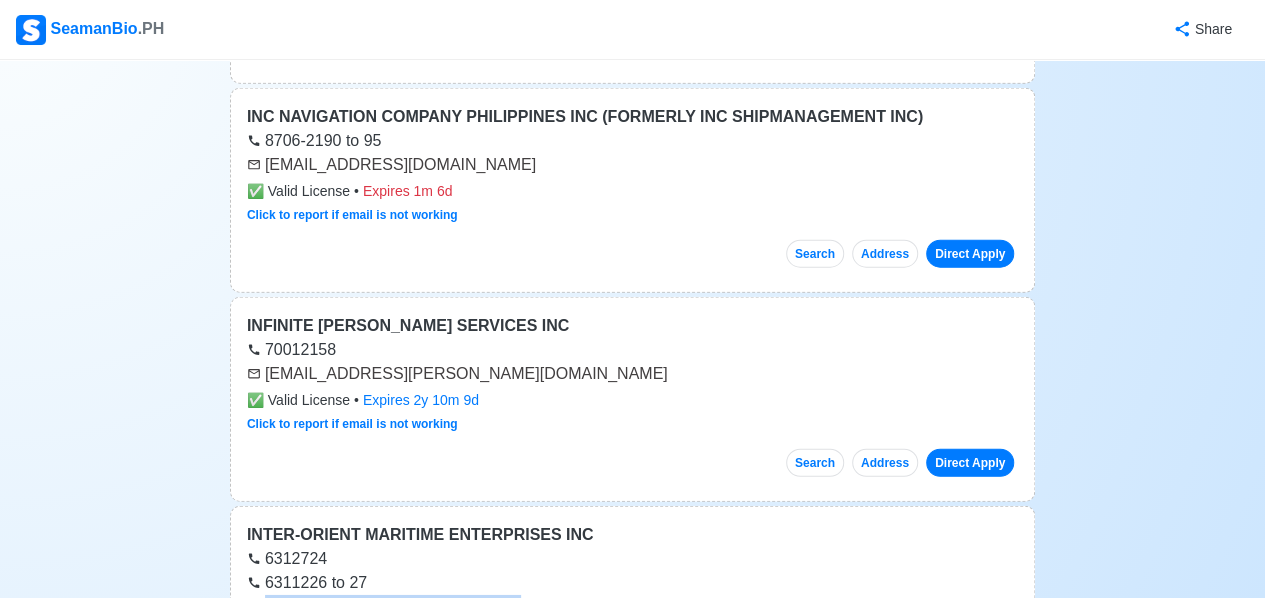 drag, startPoint x: 473, startPoint y: 353, endPoint x: 264, endPoint y: 365, distance: 209.34421 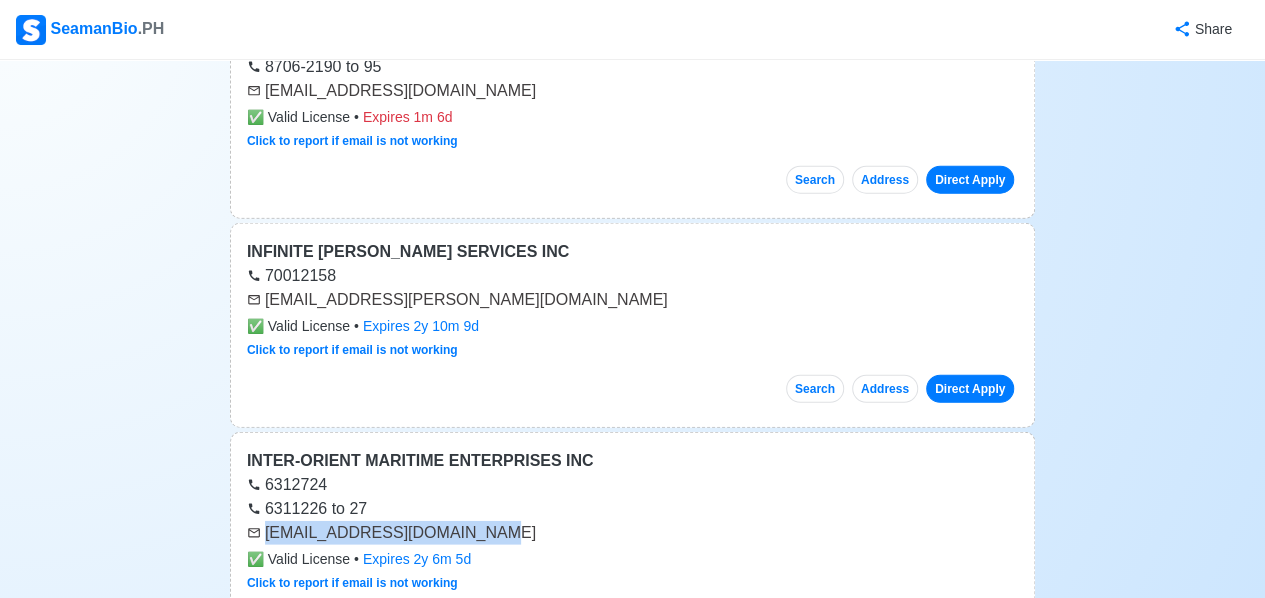 scroll, scrollTop: 29200, scrollLeft: 0, axis: vertical 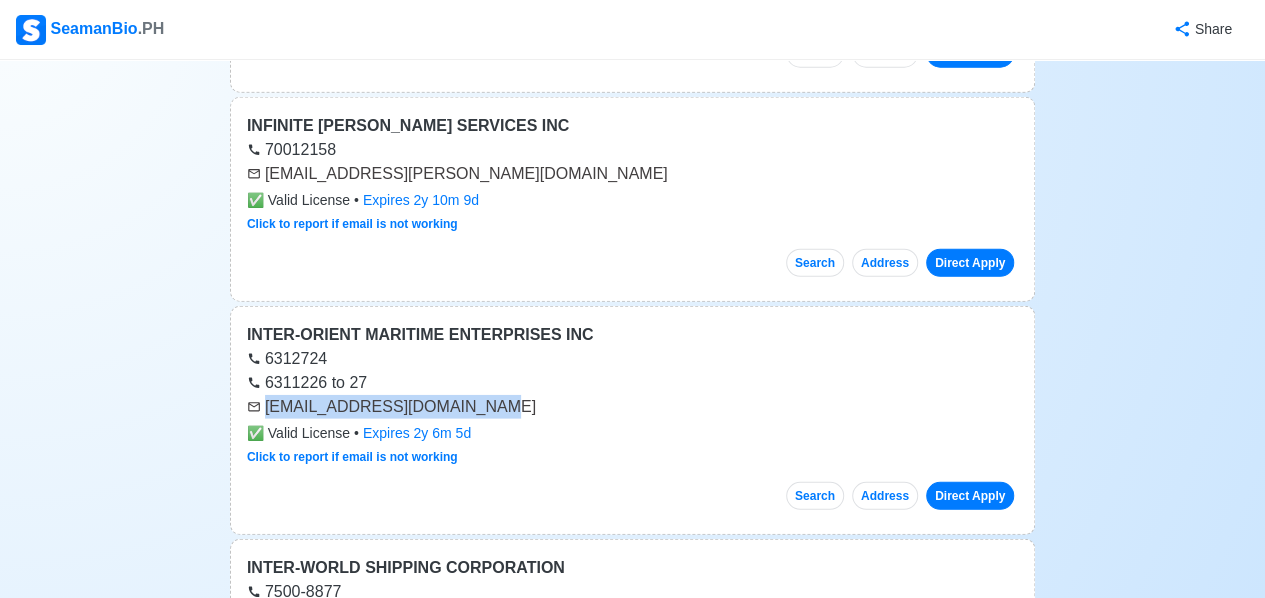 drag, startPoint x: 526, startPoint y: 392, endPoint x: 264, endPoint y: 381, distance: 262.2308 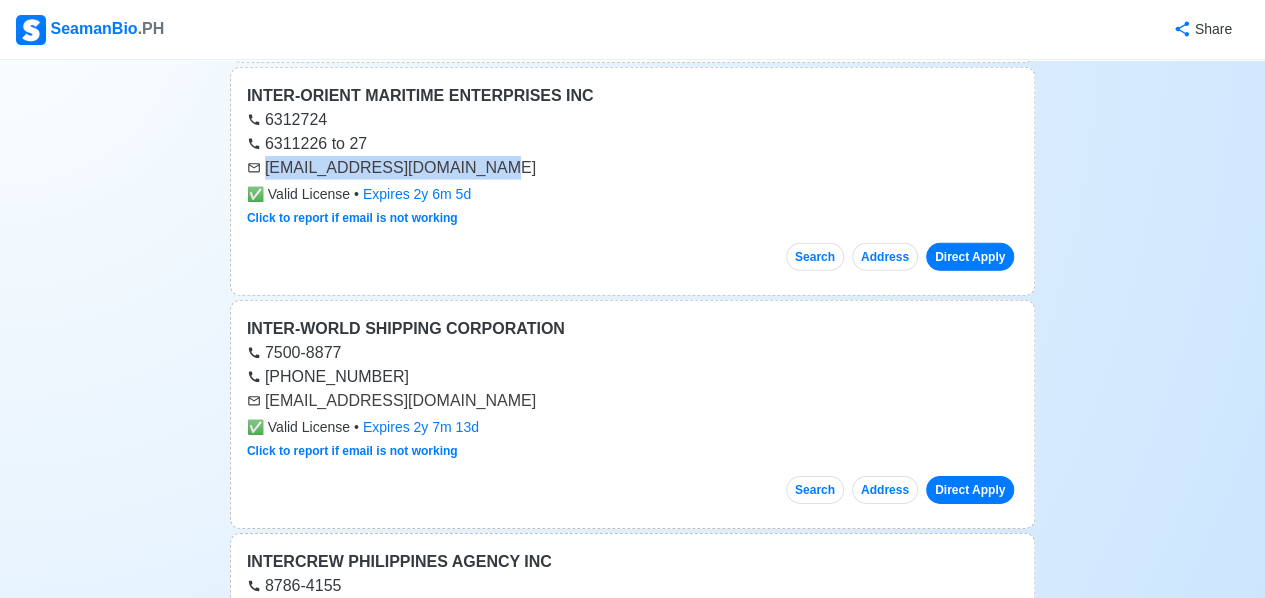 scroll, scrollTop: 29500, scrollLeft: 0, axis: vertical 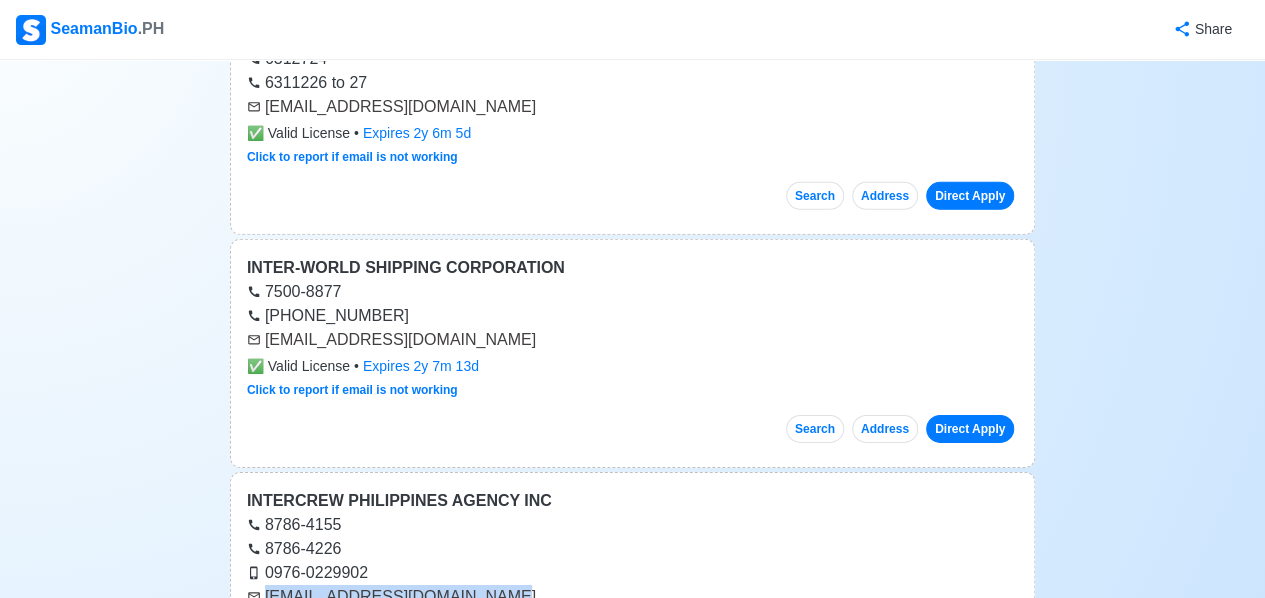 drag, startPoint x: 502, startPoint y: 343, endPoint x: 266, endPoint y: 340, distance: 236.01907 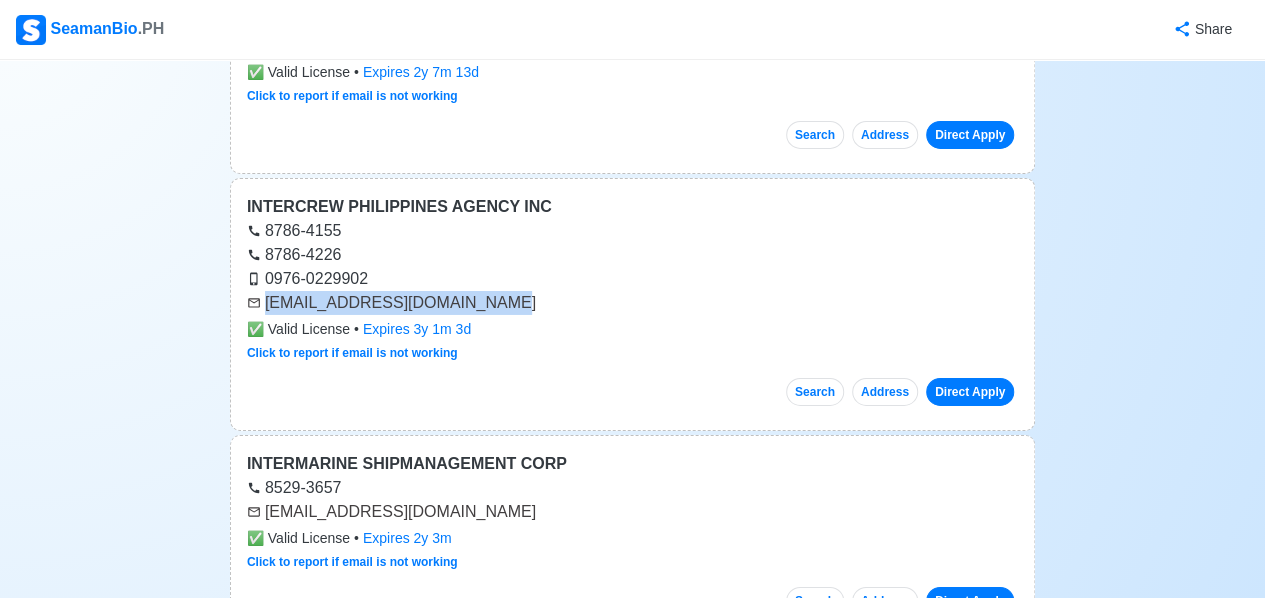 scroll, scrollTop: 29800, scrollLeft: 0, axis: vertical 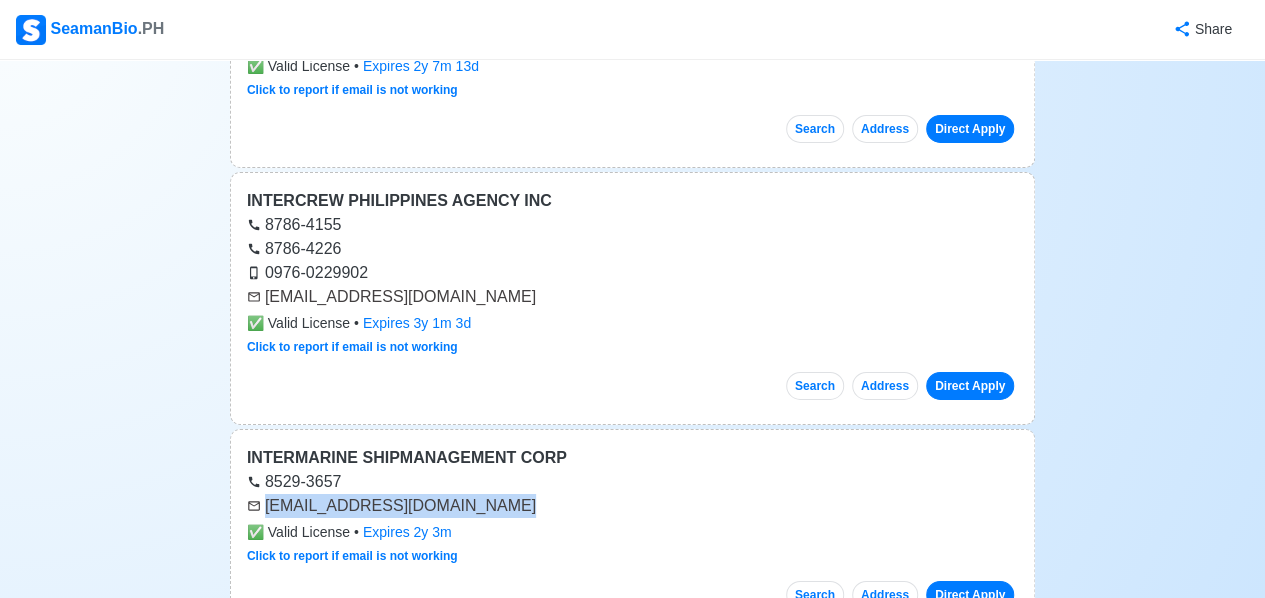 drag, startPoint x: 488, startPoint y: 253, endPoint x: 266, endPoint y: 257, distance: 222.03603 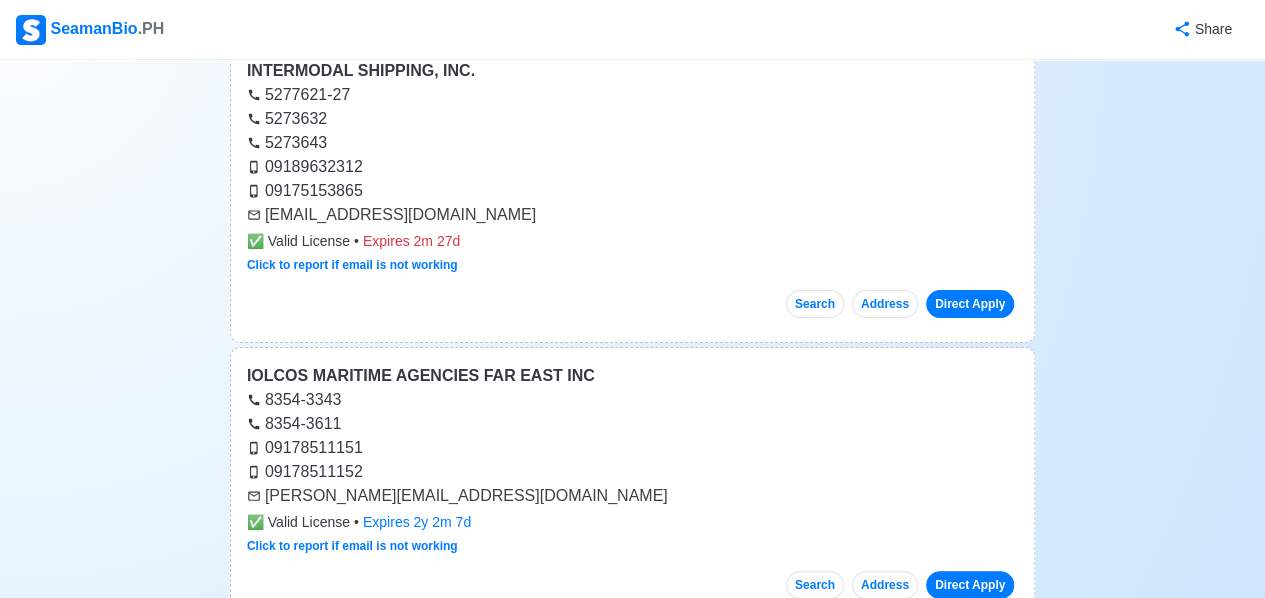 scroll, scrollTop: 30400, scrollLeft: 0, axis: vertical 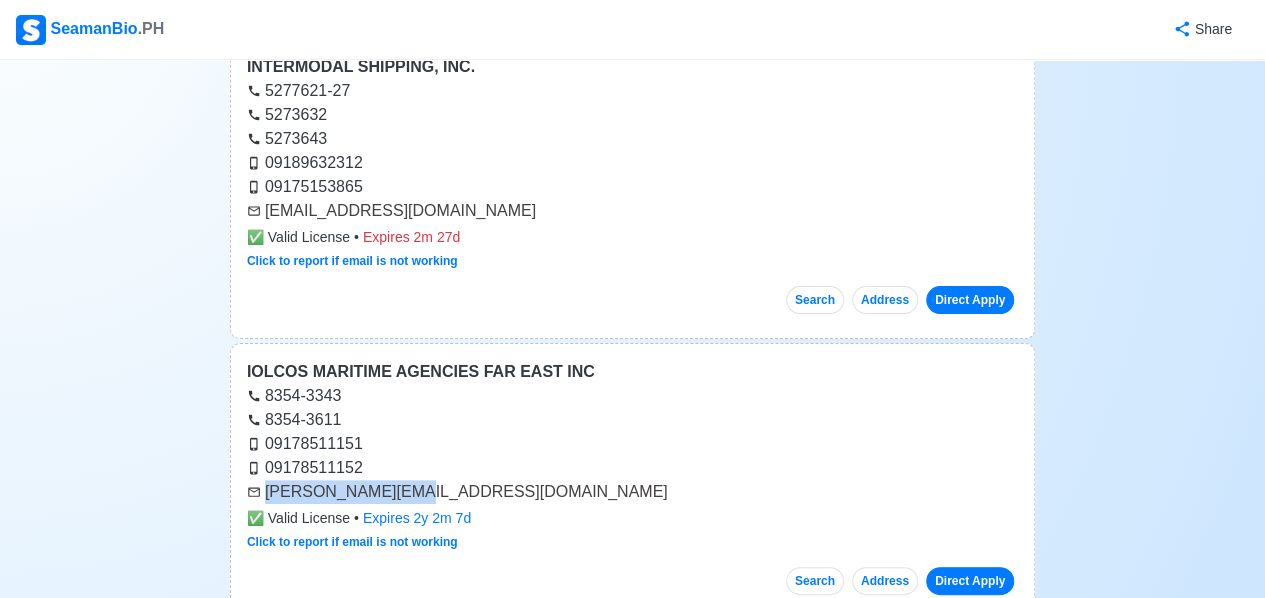drag, startPoint x: 419, startPoint y: 233, endPoint x: 271, endPoint y: 245, distance: 148.48569 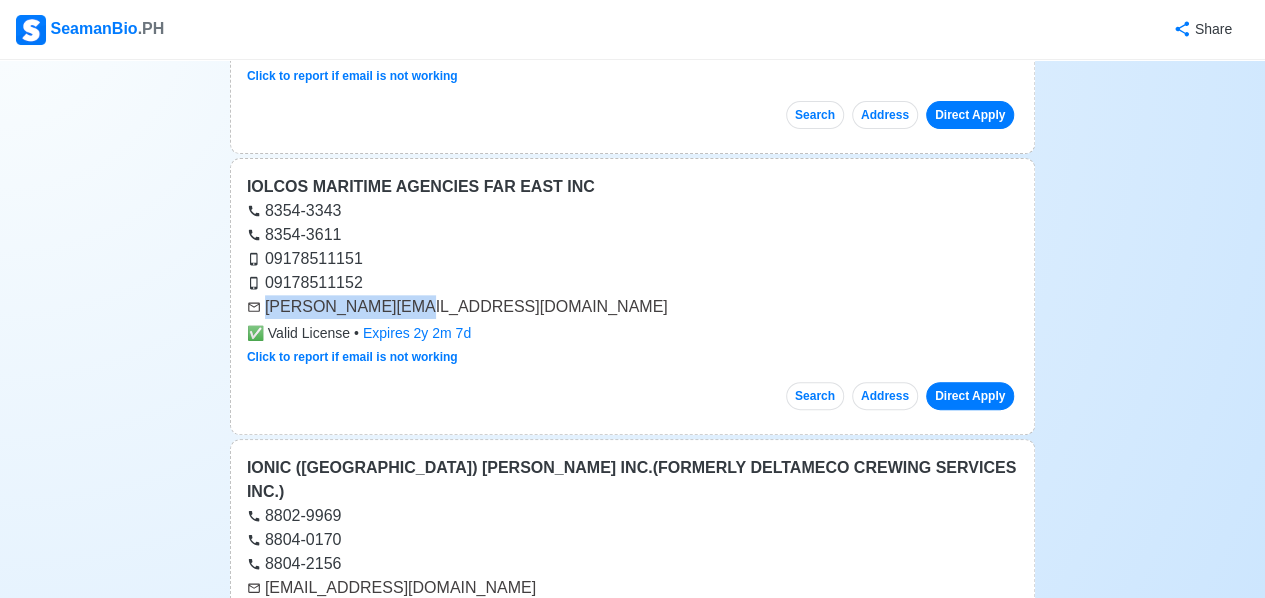 scroll, scrollTop: 30600, scrollLeft: 0, axis: vertical 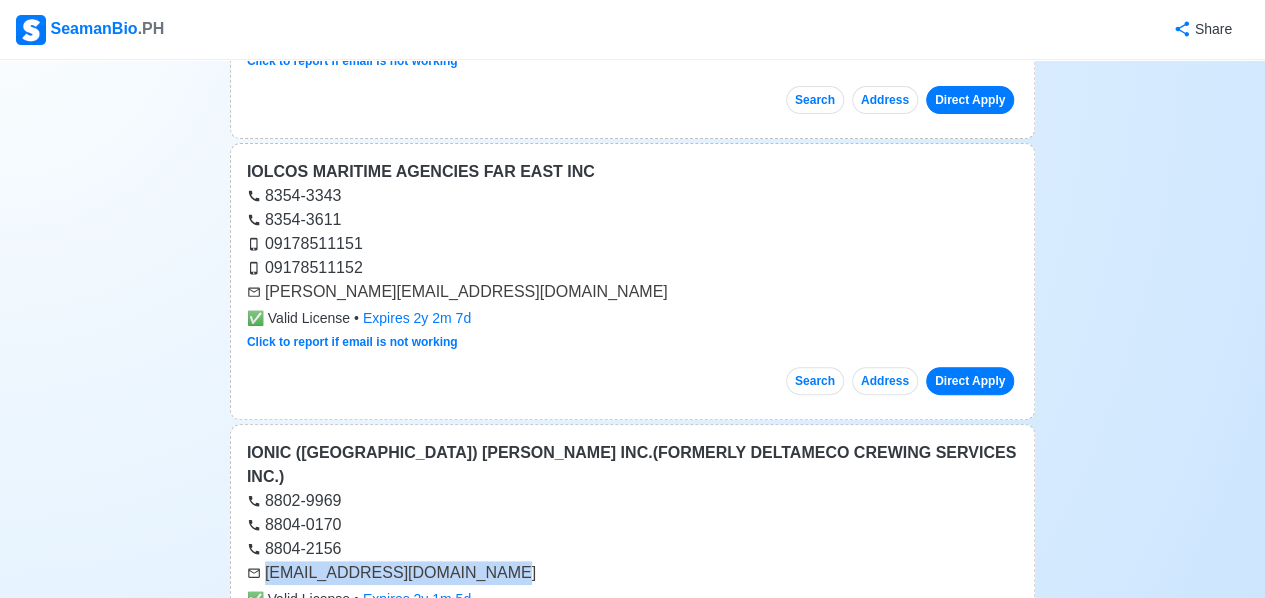 drag, startPoint x: 494, startPoint y: 289, endPoint x: 266, endPoint y: 285, distance: 228.03508 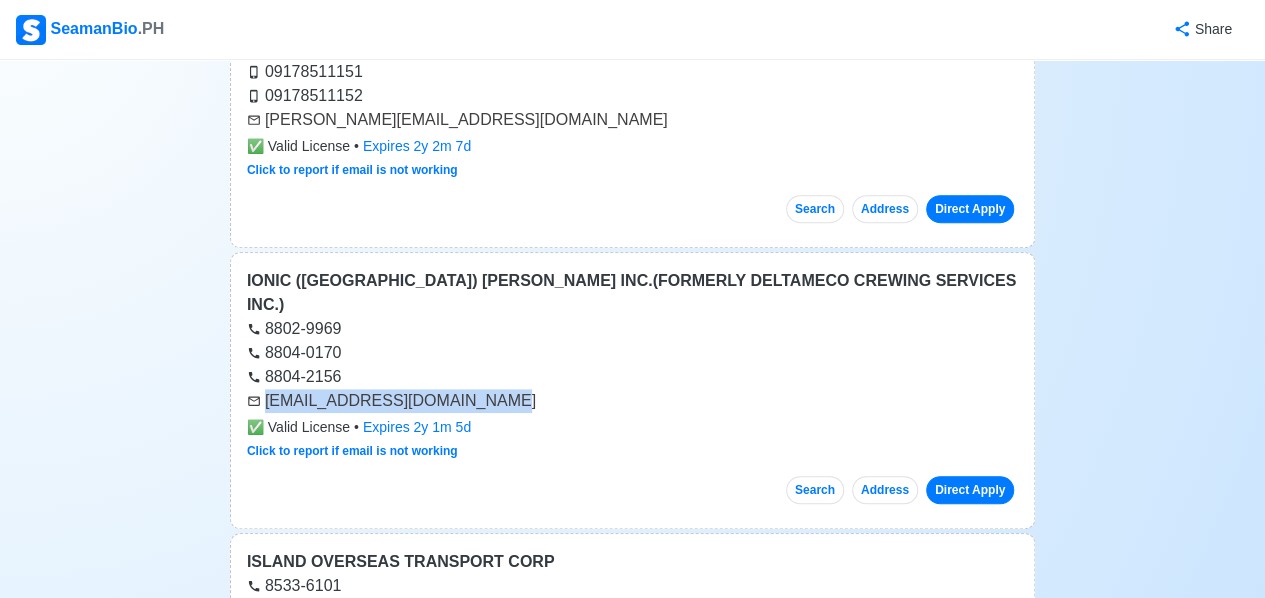 scroll, scrollTop: 30800, scrollLeft: 0, axis: vertical 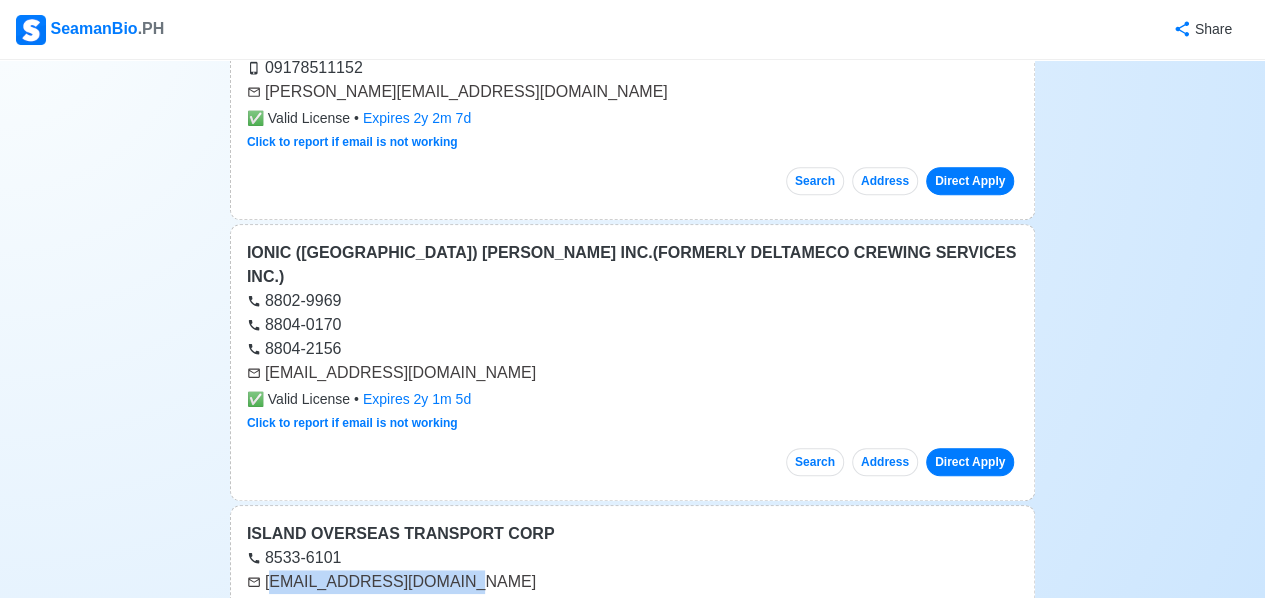 drag, startPoint x: 456, startPoint y: 292, endPoint x: 267, endPoint y: 302, distance: 189.26436 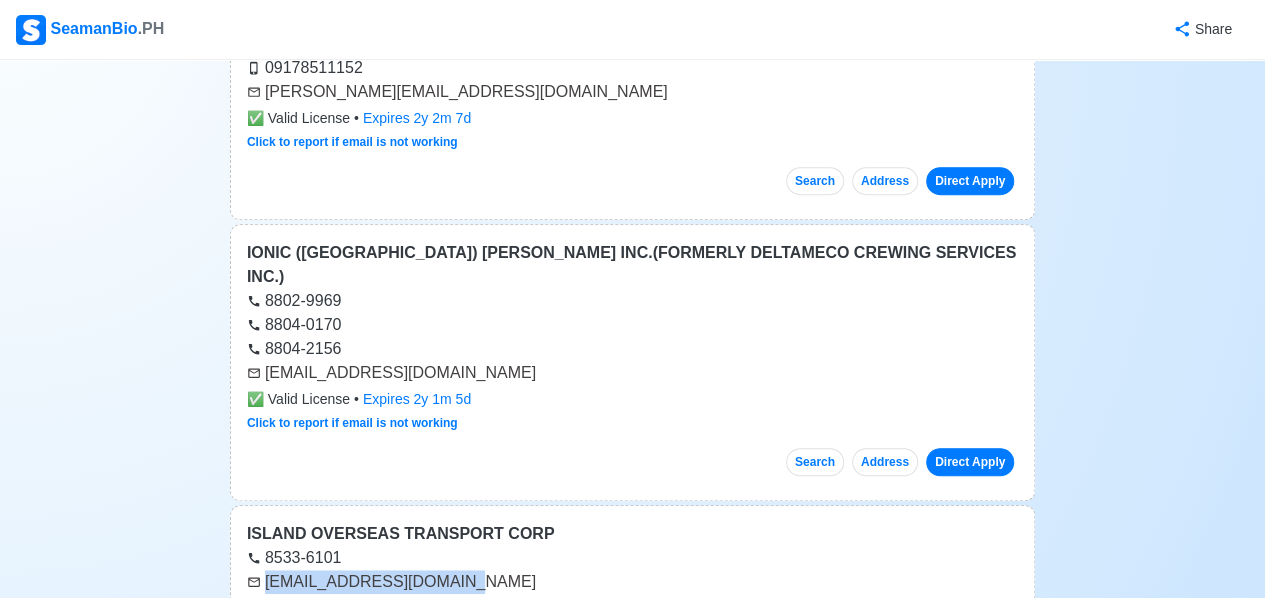drag, startPoint x: 473, startPoint y: 297, endPoint x: 266, endPoint y: 298, distance: 207.00241 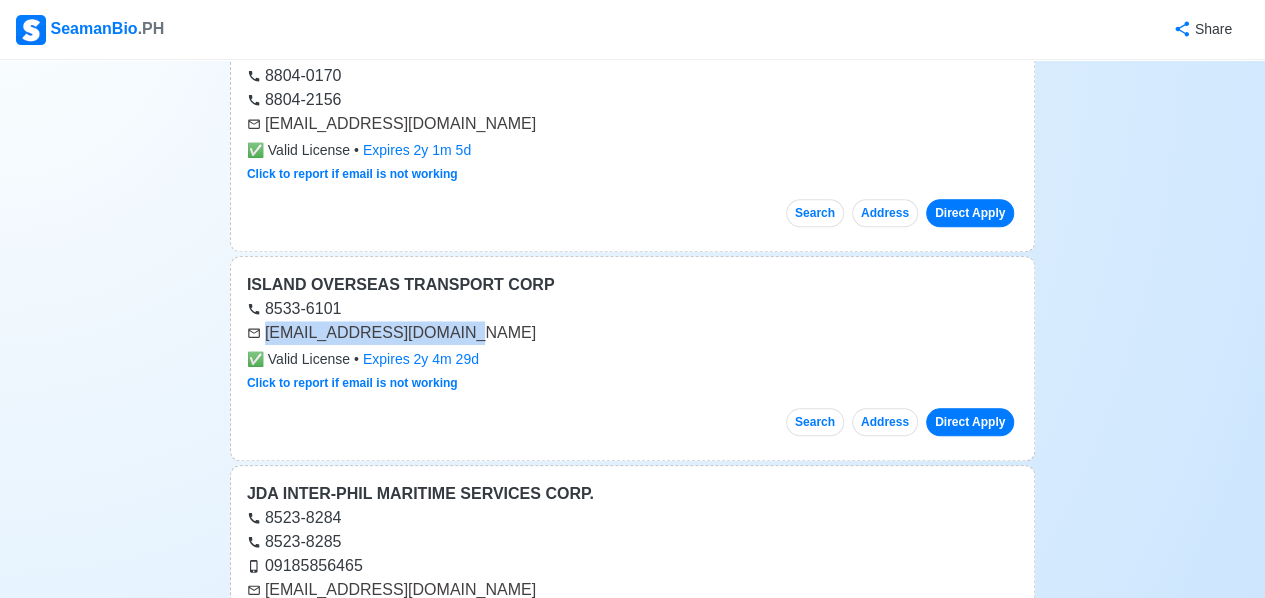 scroll, scrollTop: 31100, scrollLeft: 0, axis: vertical 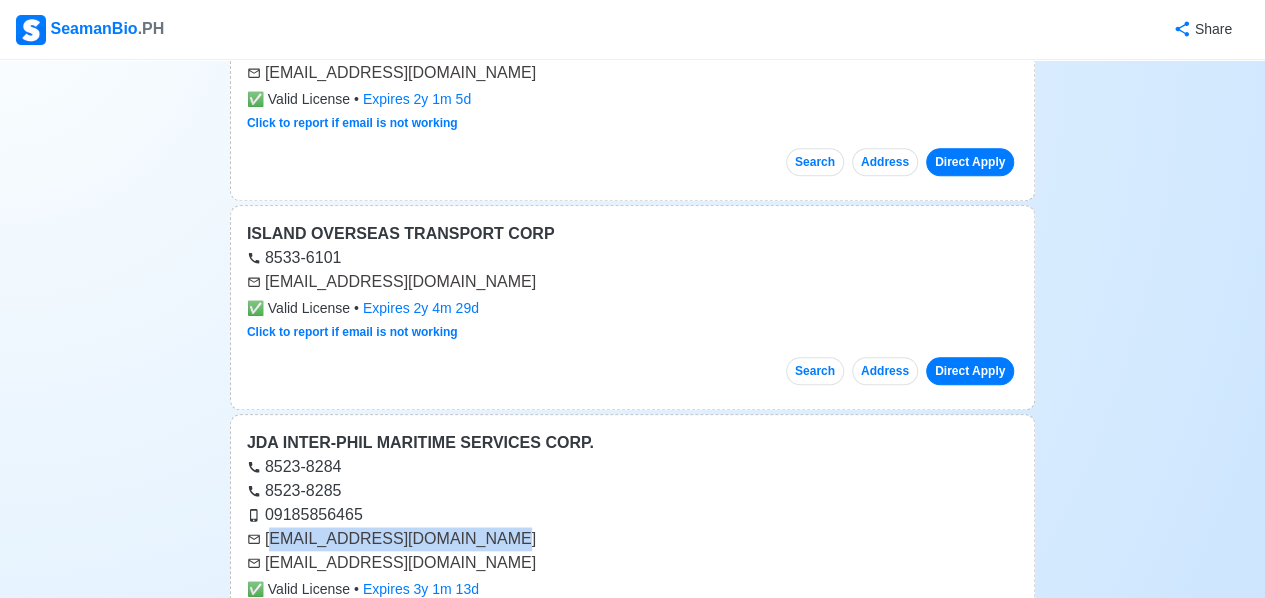 drag, startPoint x: 484, startPoint y: 248, endPoint x: 270, endPoint y: 246, distance: 214.00934 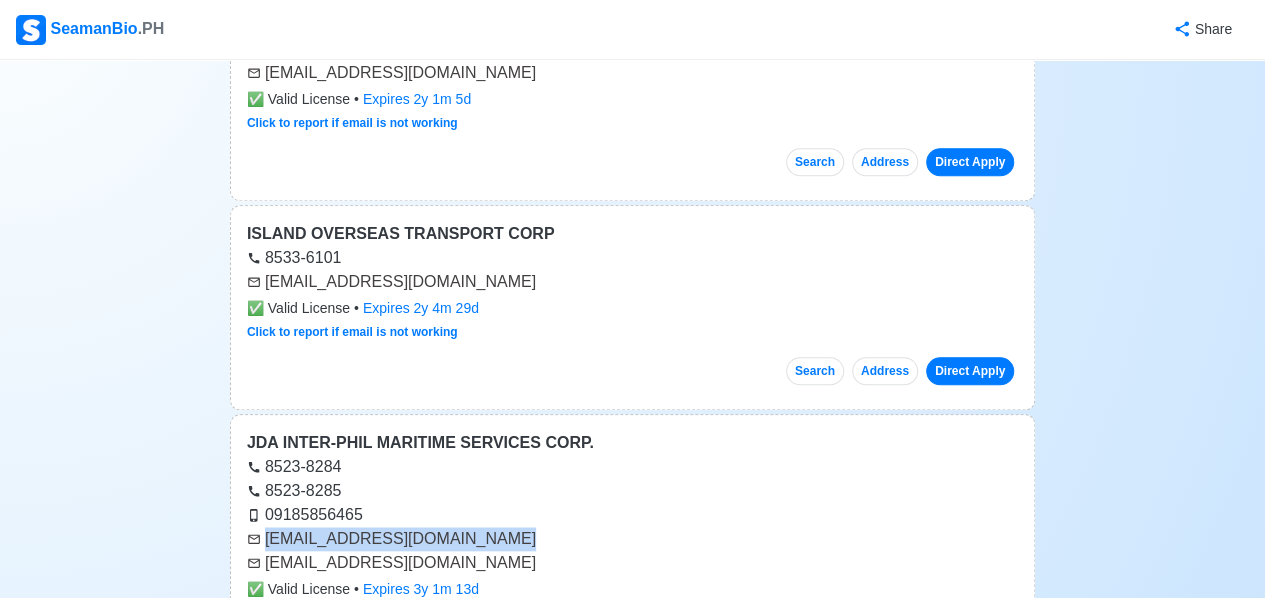 drag, startPoint x: 504, startPoint y: 255, endPoint x: 302, endPoint y: 262, distance: 202.12125 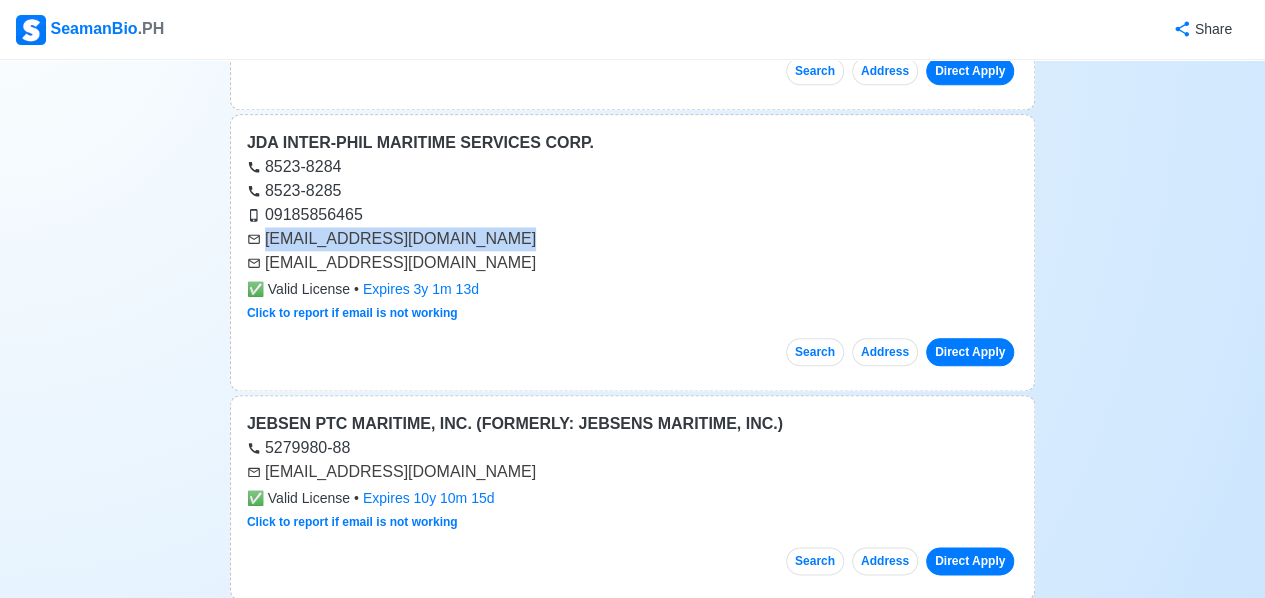 scroll, scrollTop: 31500, scrollLeft: 0, axis: vertical 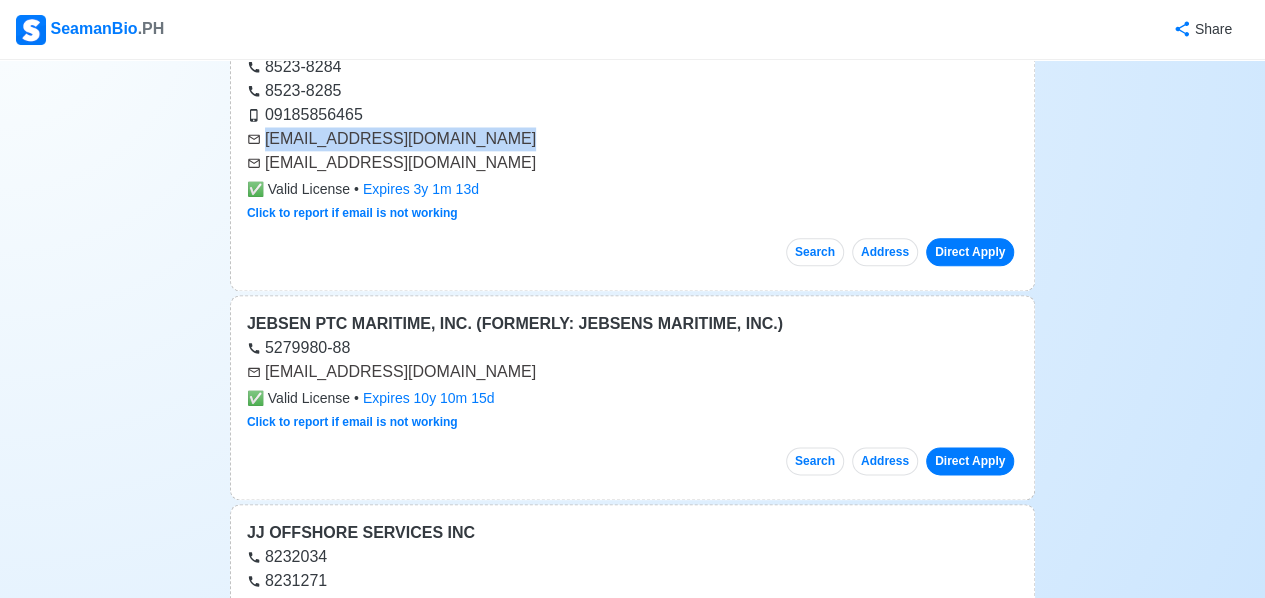 drag, startPoint x: 549, startPoint y: 337, endPoint x: 261, endPoint y: 335, distance: 288.00696 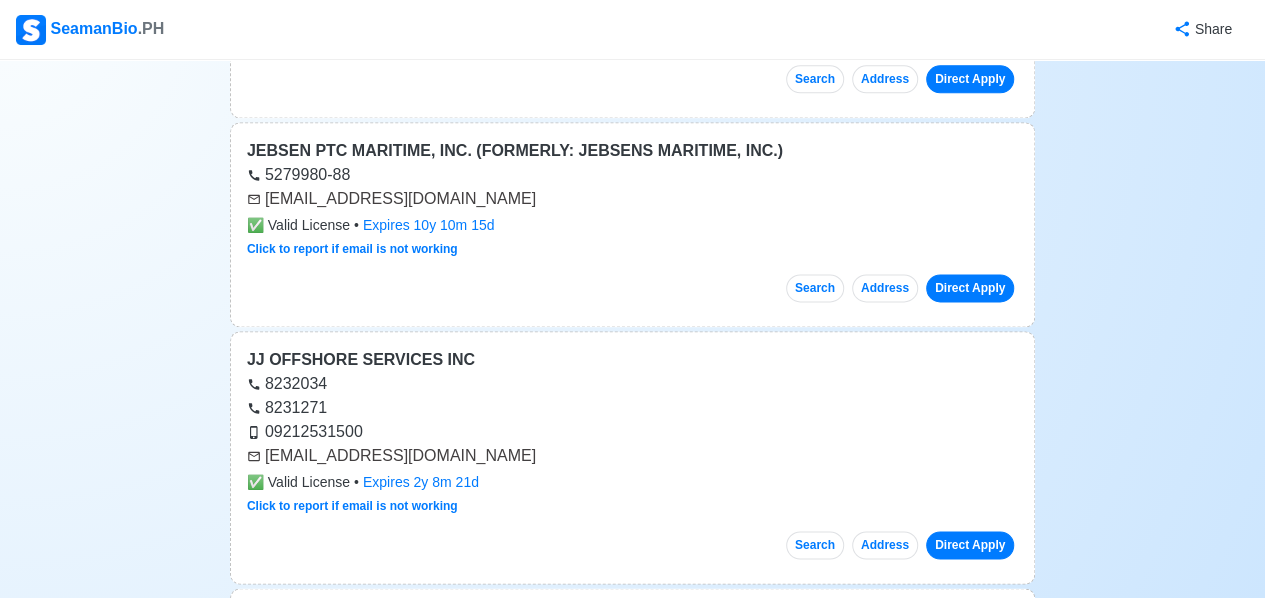 scroll, scrollTop: 31800, scrollLeft: 0, axis: vertical 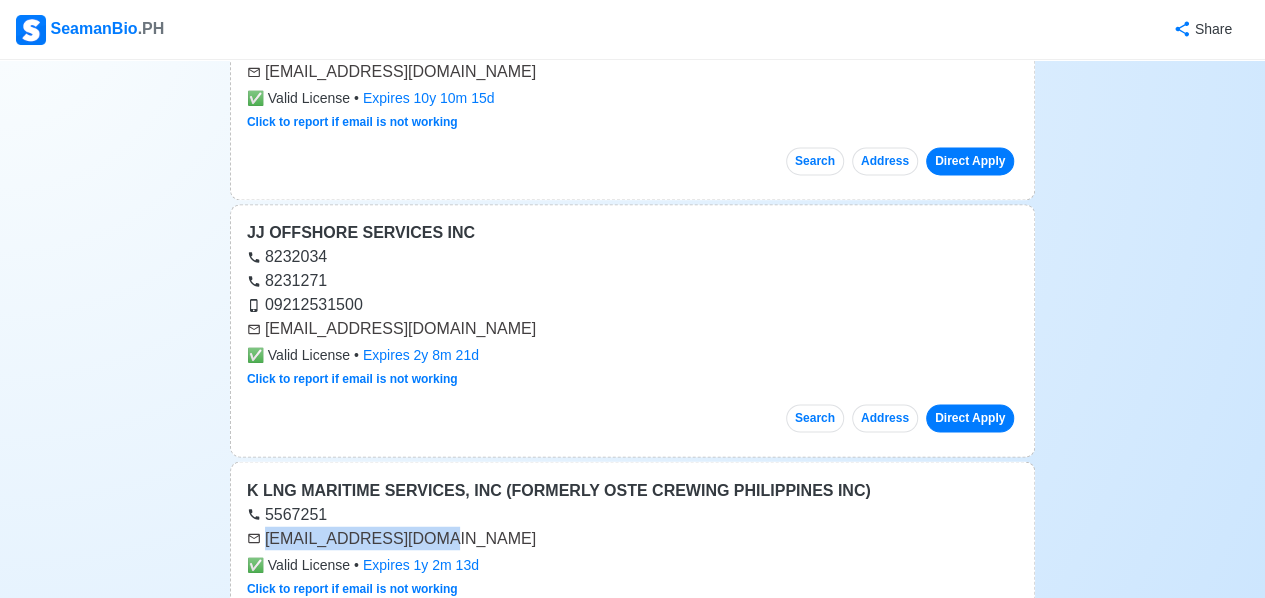 drag, startPoint x: 431, startPoint y: 246, endPoint x: 258, endPoint y: 247, distance: 173.00288 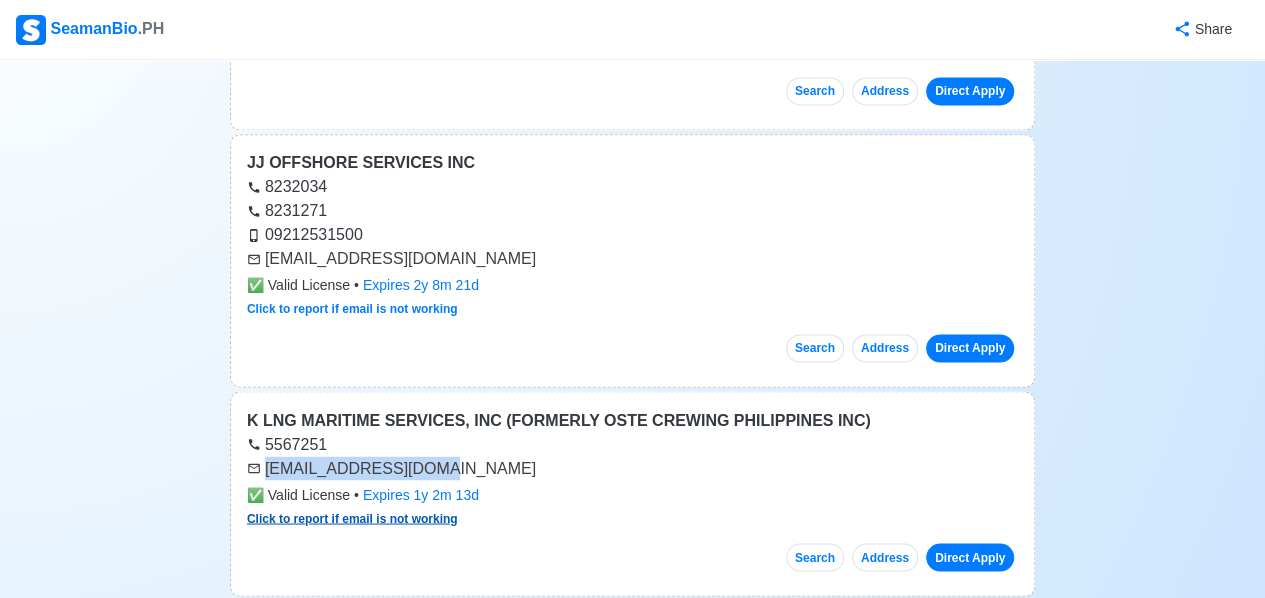 scroll, scrollTop: 31900, scrollLeft: 0, axis: vertical 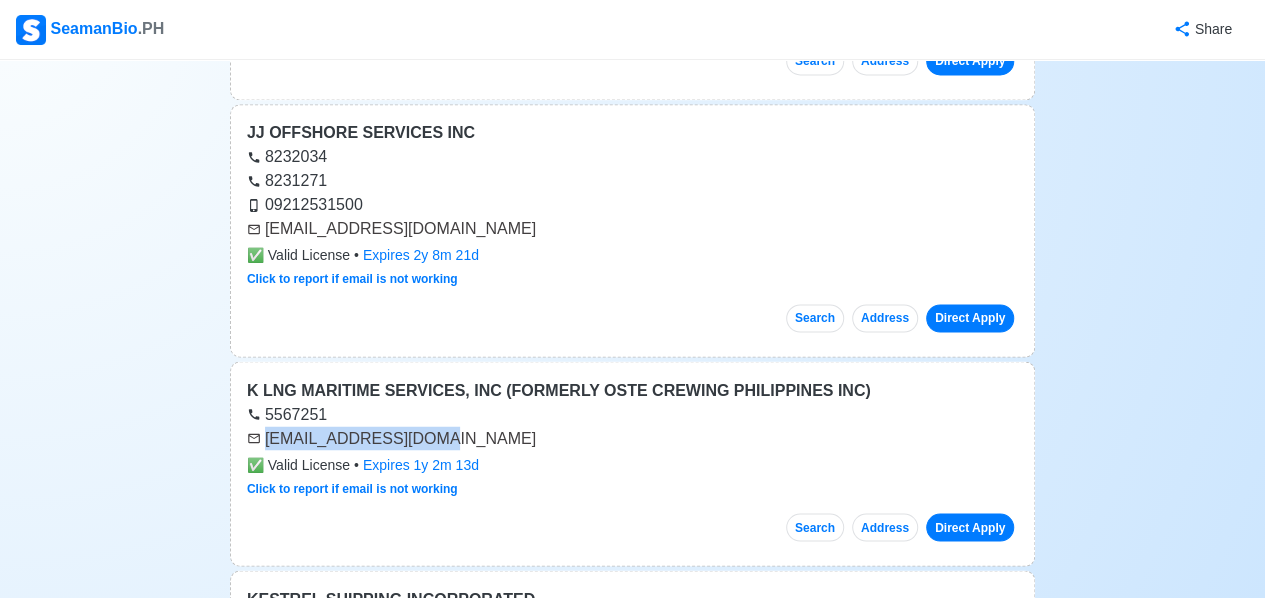 drag, startPoint x: 488, startPoint y: 404, endPoint x: 264, endPoint y: 399, distance: 224.0558 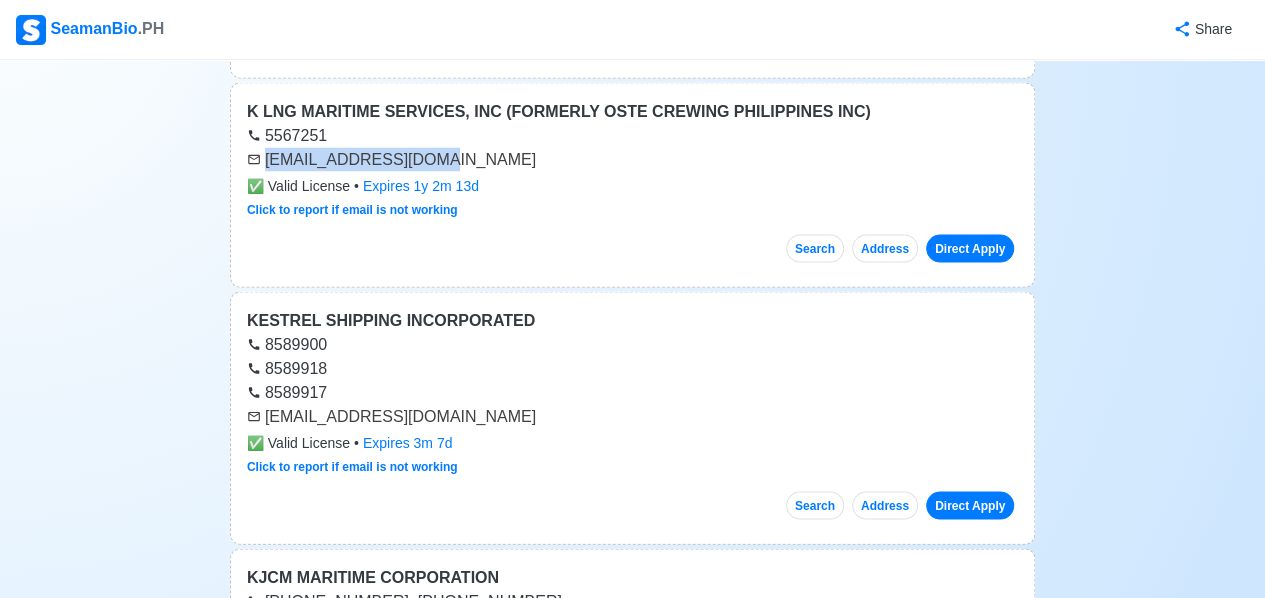scroll, scrollTop: 32200, scrollLeft: 0, axis: vertical 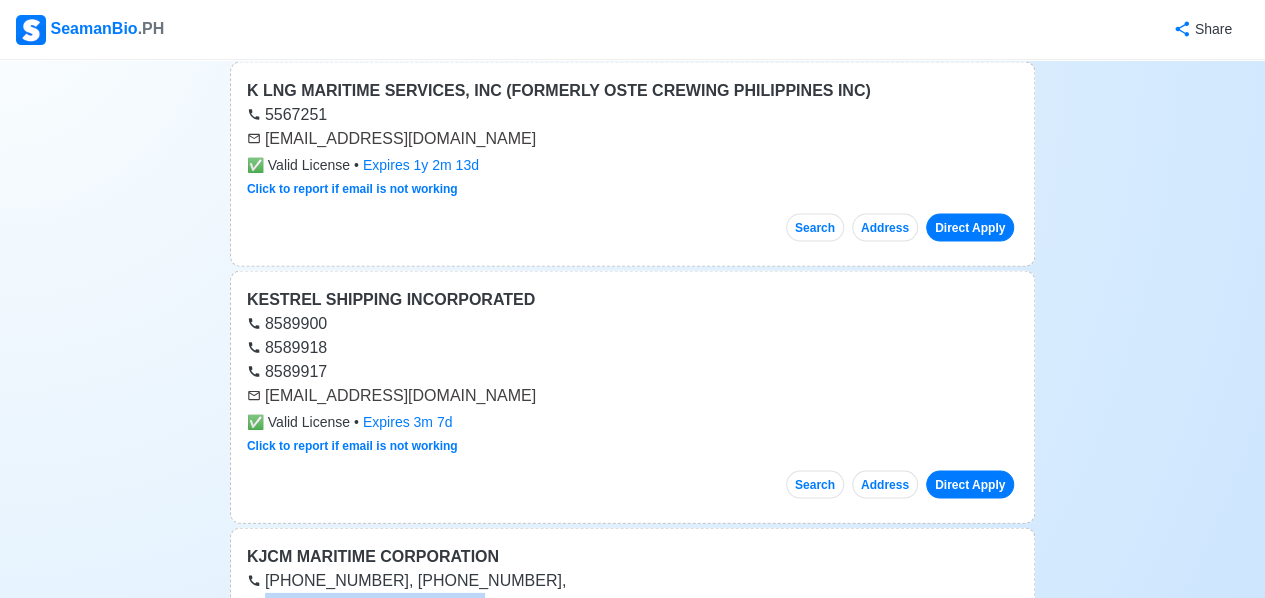 drag, startPoint x: 460, startPoint y: 313, endPoint x: 266, endPoint y: 311, distance: 194.01031 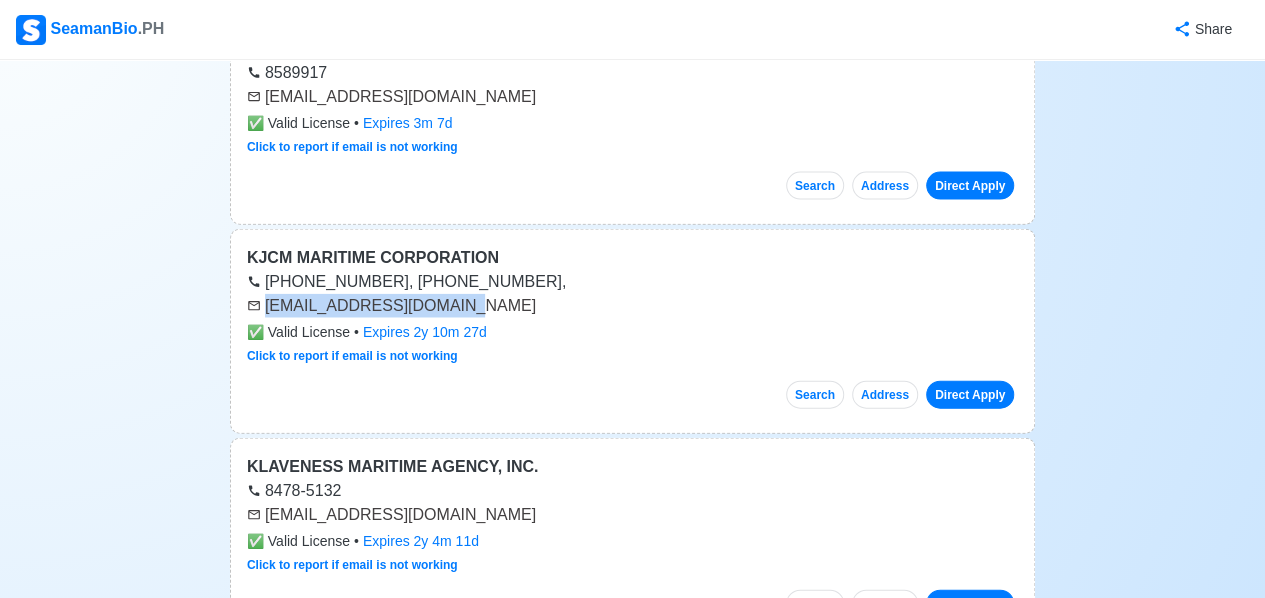 scroll, scrollTop: 32500, scrollLeft: 0, axis: vertical 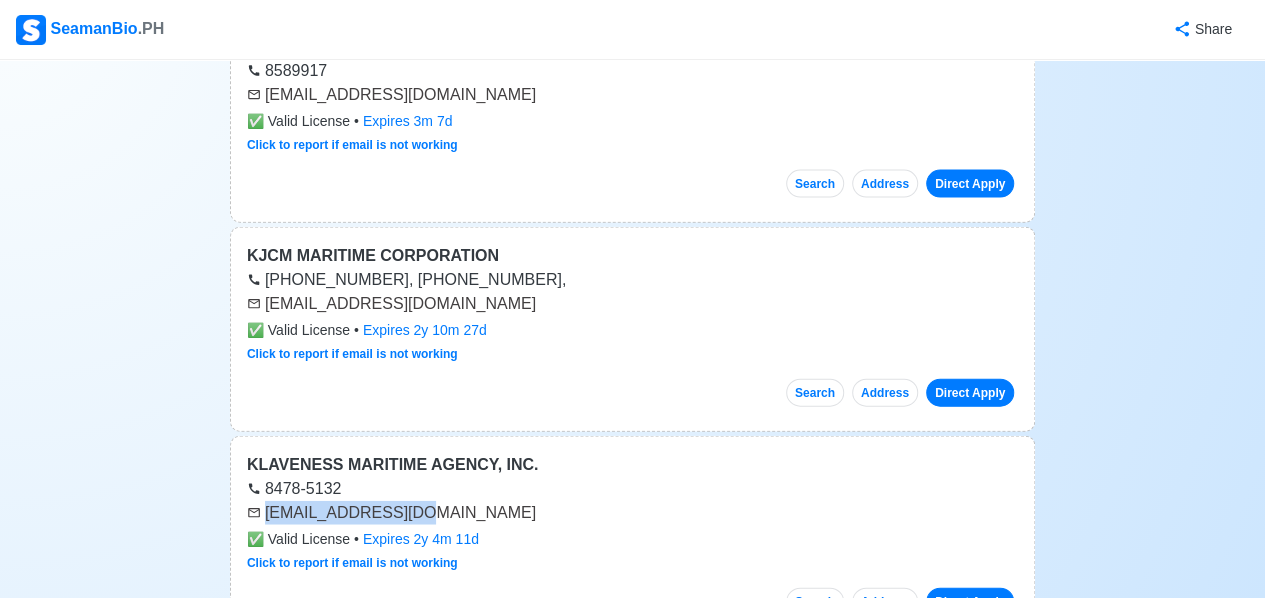 drag, startPoint x: 422, startPoint y: 219, endPoint x: 268, endPoint y: 216, distance: 154.02922 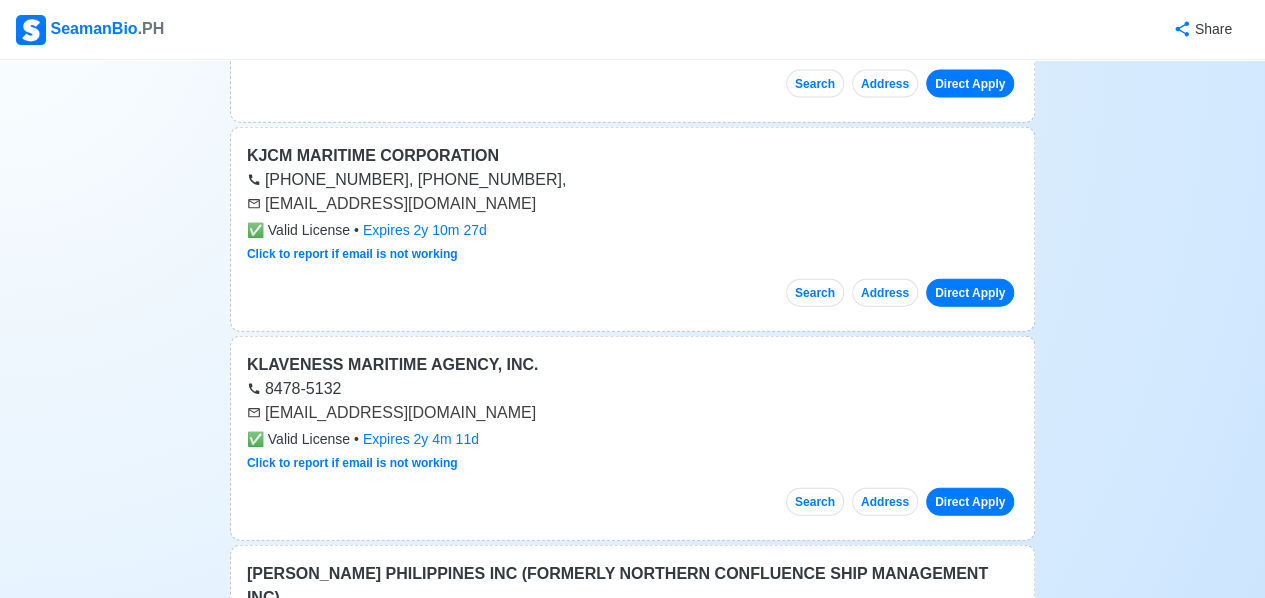 drag, startPoint x: 470, startPoint y: 326, endPoint x: 270, endPoint y: 321, distance: 200.06248 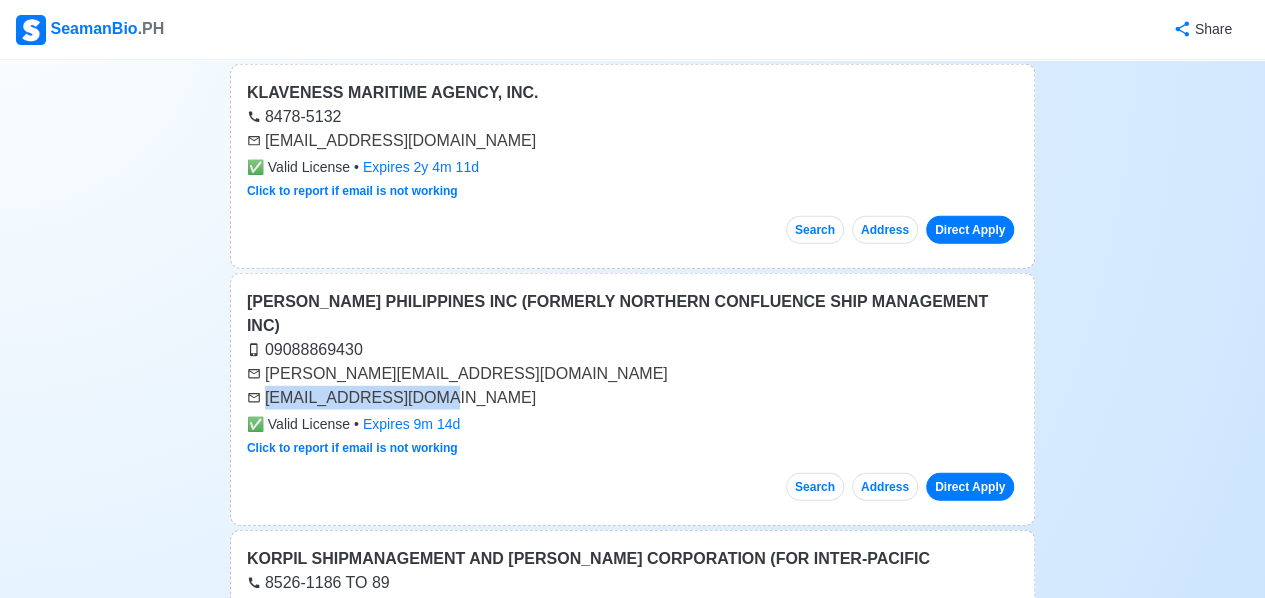 scroll, scrollTop: 32900, scrollLeft: 0, axis: vertical 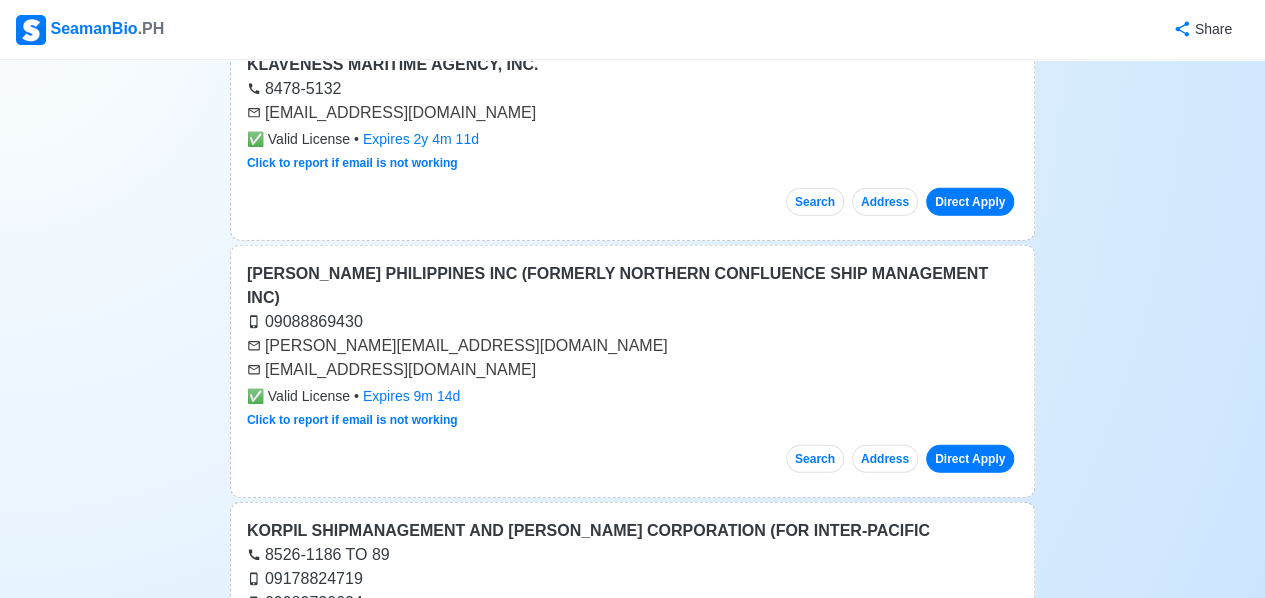 drag, startPoint x: 440, startPoint y: 303, endPoint x: 261, endPoint y: 307, distance: 179.0447 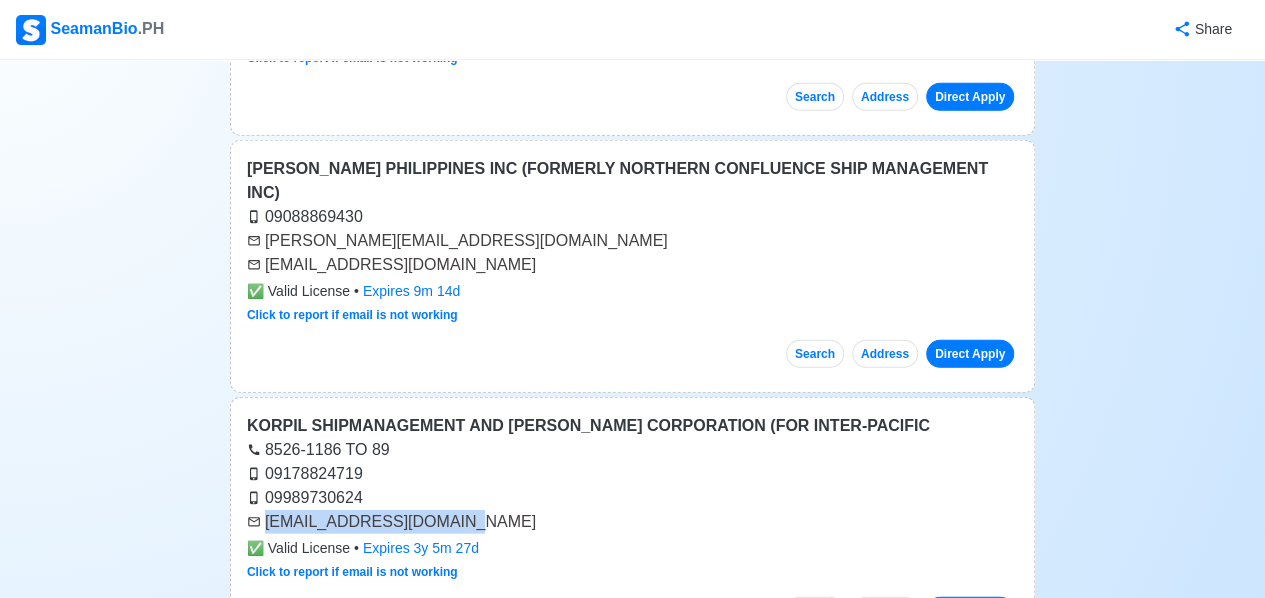 scroll, scrollTop: 33100, scrollLeft: 0, axis: vertical 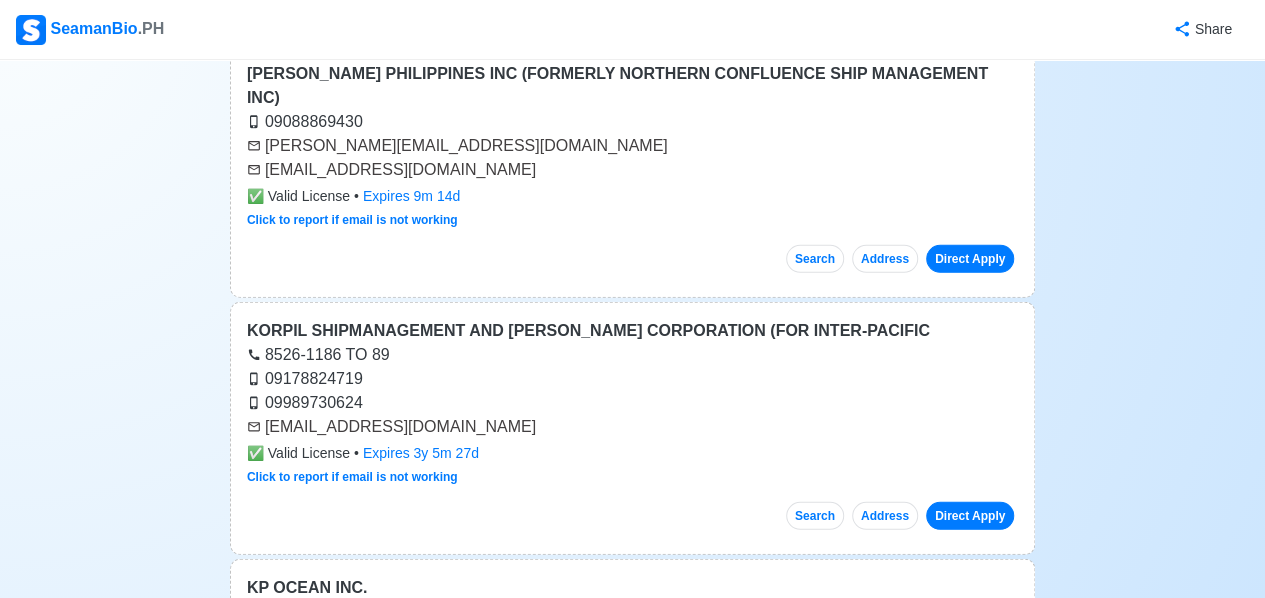 drag, startPoint x: 443, startPoint y: 339, endPoint x: 264, endPoint y: 333, distance: 179.10052 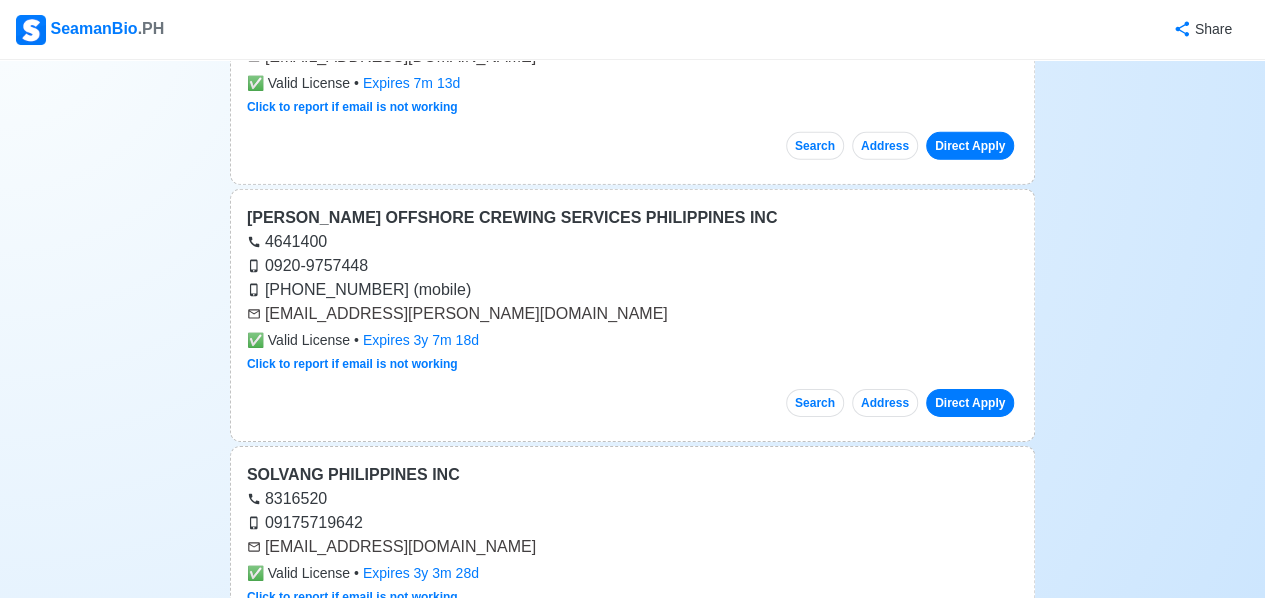 scroll, scrollTop: 63700, scrollLeft: 0, axis: vertical 